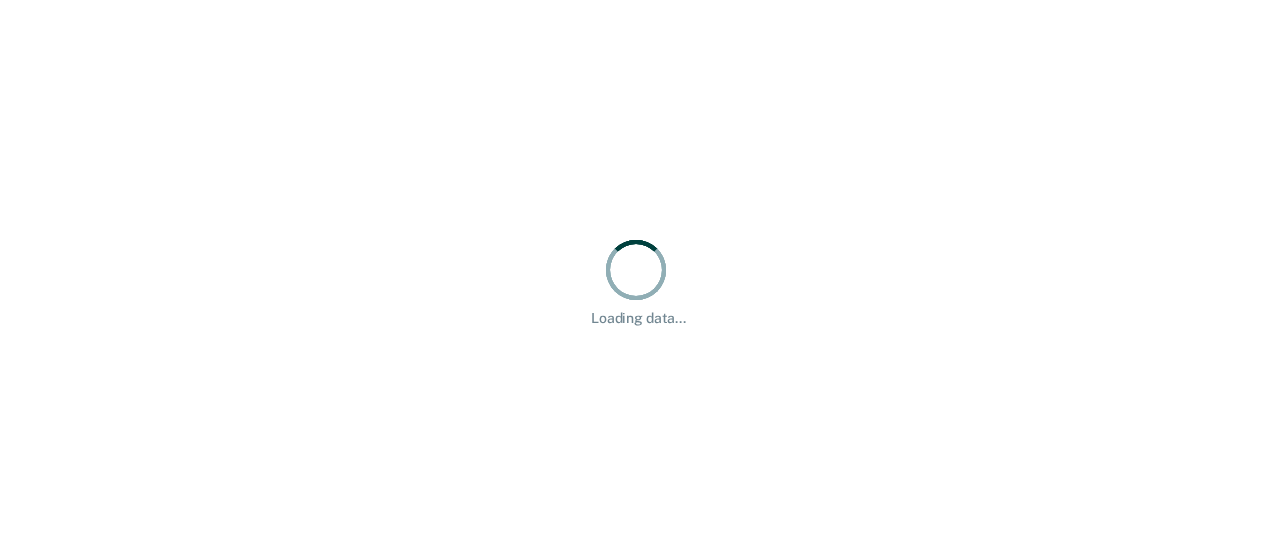 scroll, scrollTop: 0, scrollLeft: 0, axis: both 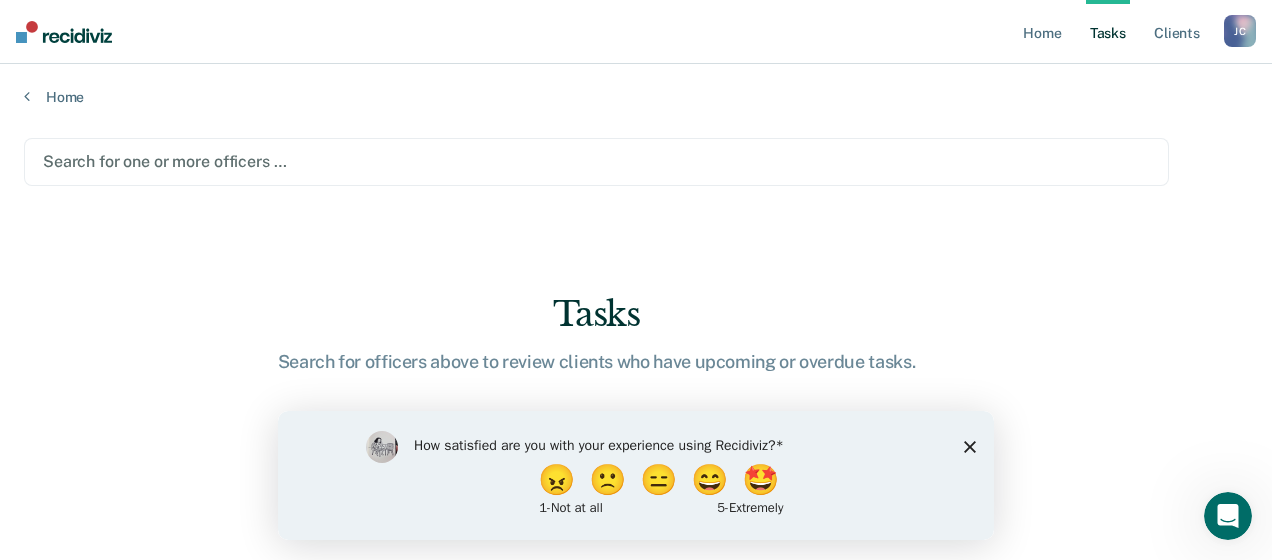 click on "Search for one or more officers … Tasks Search for officers above to review clients who have upcoming or overdue tasks." at bounding box center (636, 330) 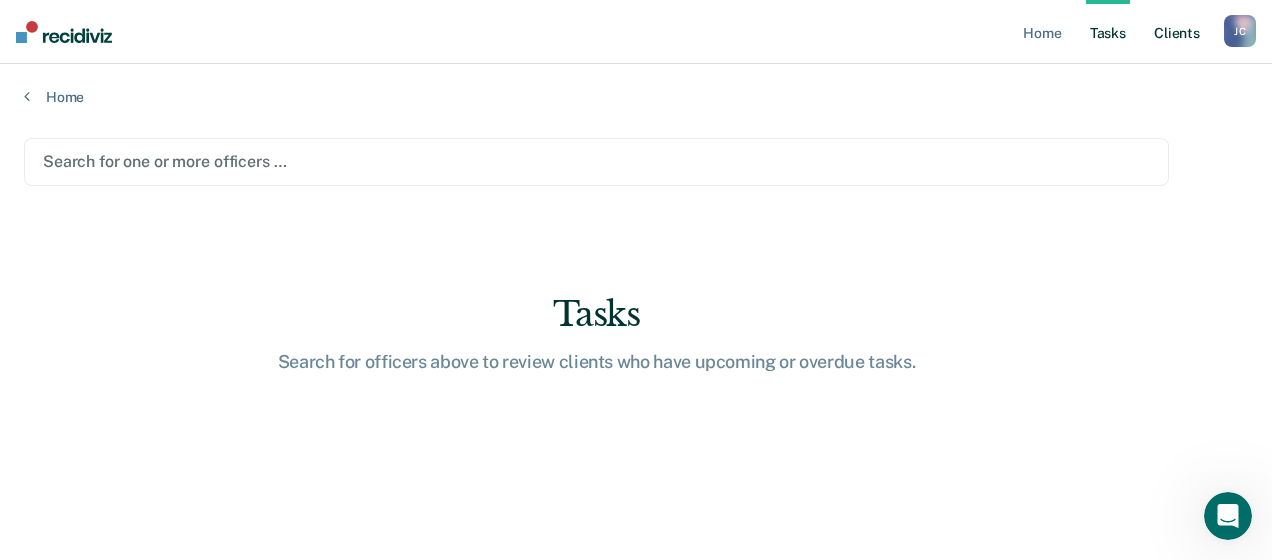 click on "Client s" at bounding box center [1177, 32] 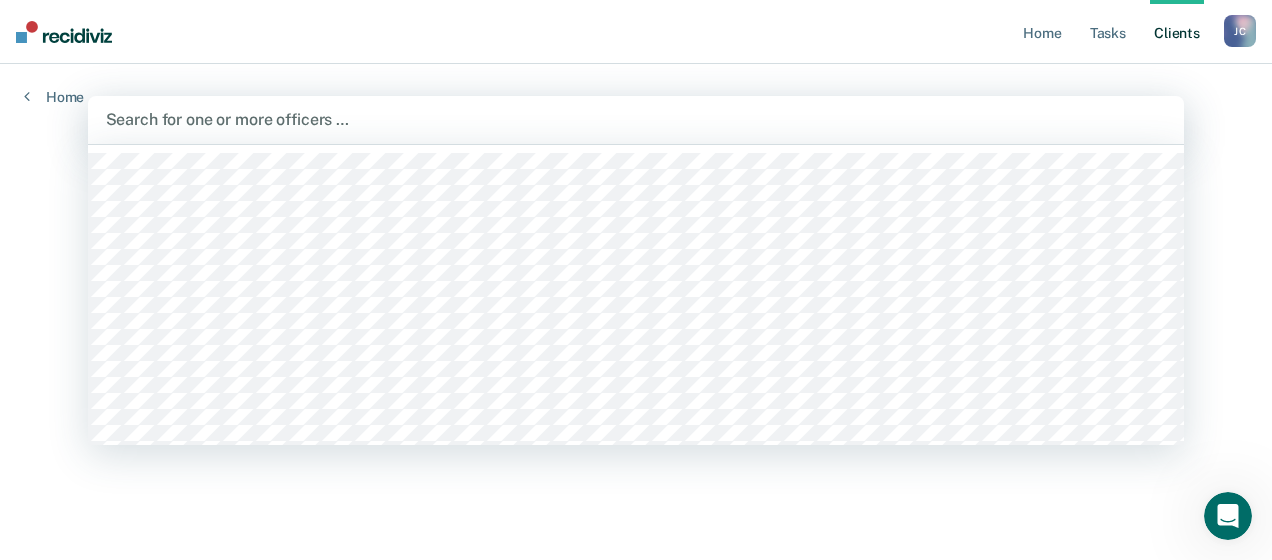 click at bounding box center (636, 119) 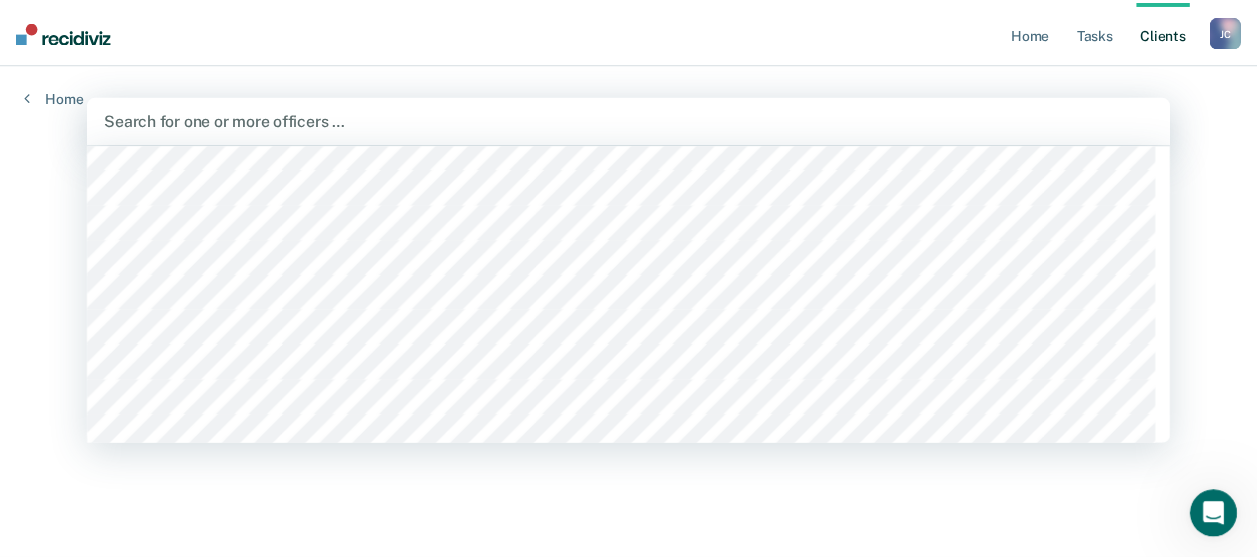 scroll, scrollTop: 500, scrollLeft: 0, axis: vertical 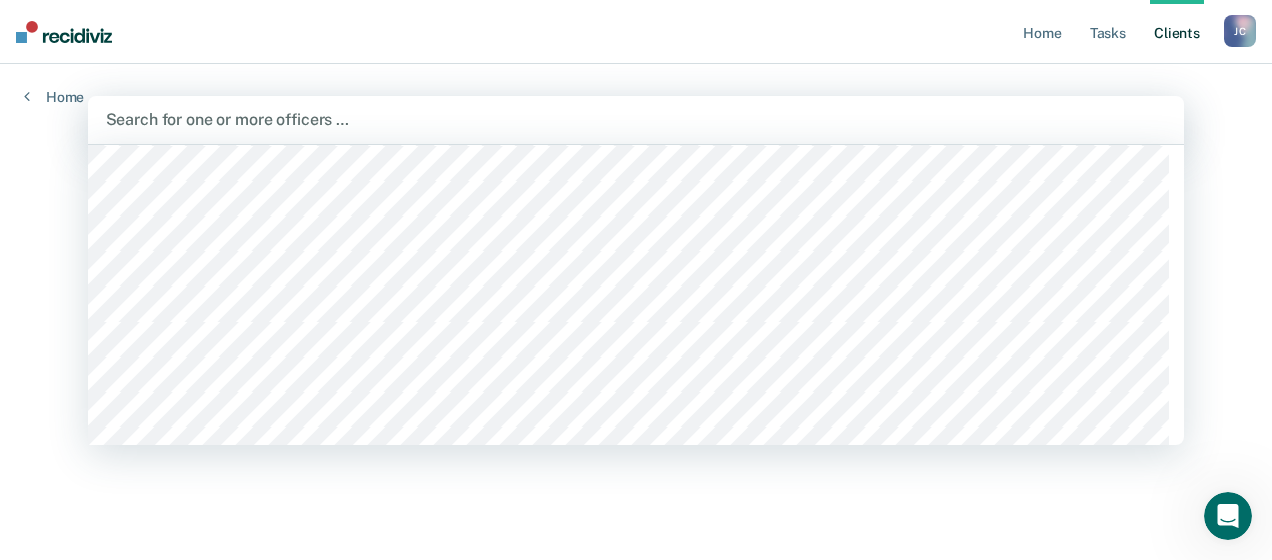 click on "Home Tasks Client s [PERSON_NAME] [PERSON_NAME] Profile How it works Log Out Home 1126 results available. Use Up and Down to choose options, press Enter to select the currently focused option, press Escape to exit the menu, press Tab to select the option and exit the menu. Search for one or more officers … All Clients Search for officers above to view their entire caseload." at bounding box center (636, 280) 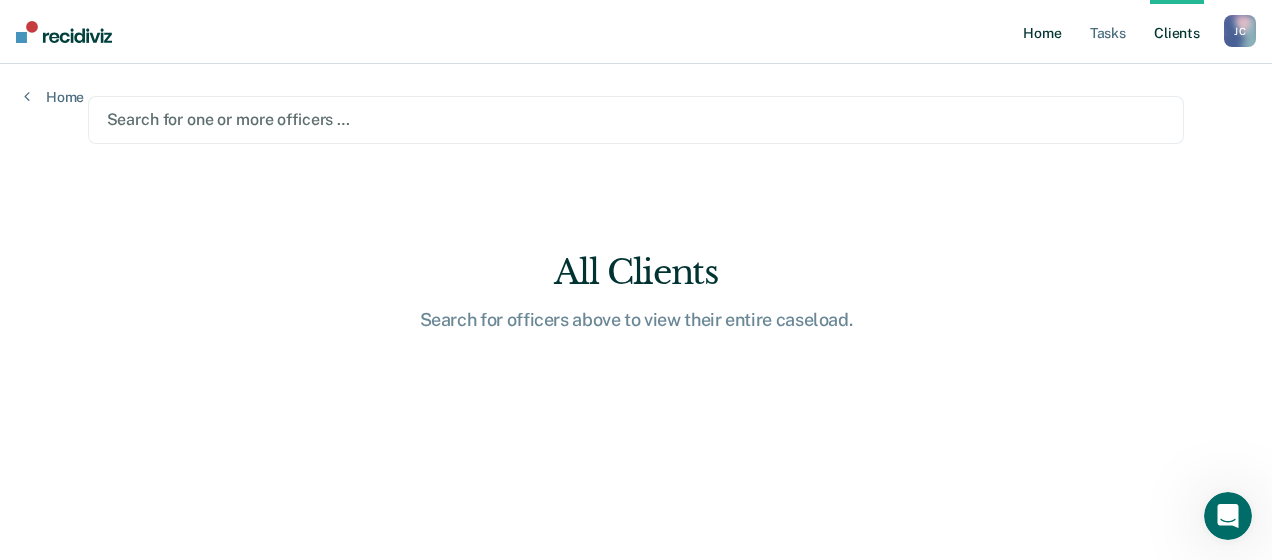 click on "Home" at bounding box center [1042, 32] 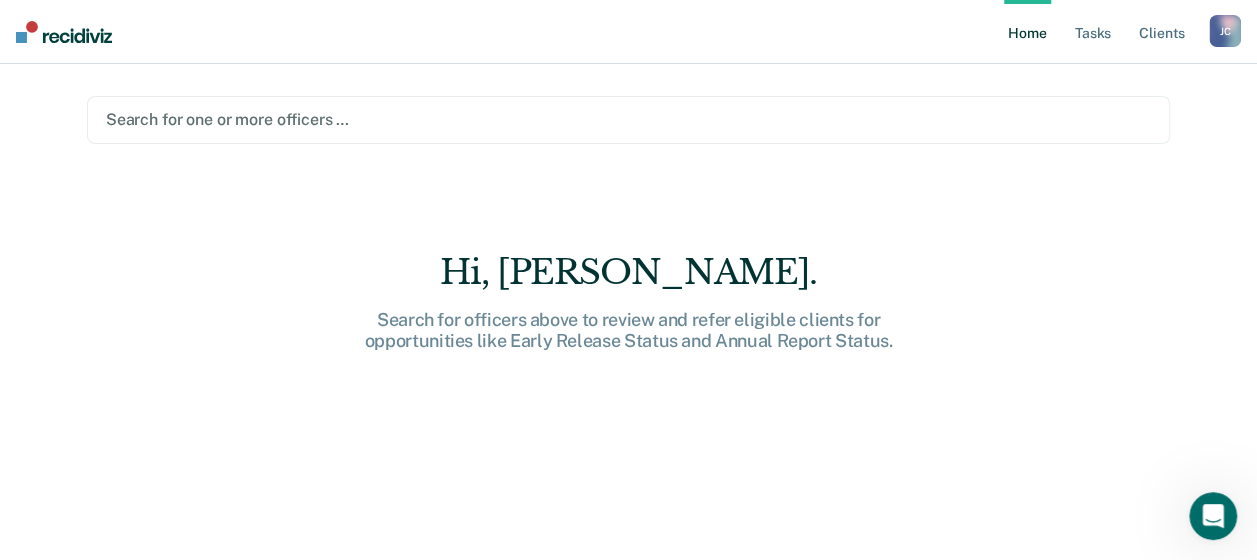 click on "[PERSON_NAME]" at bounding box center [1225, 31] 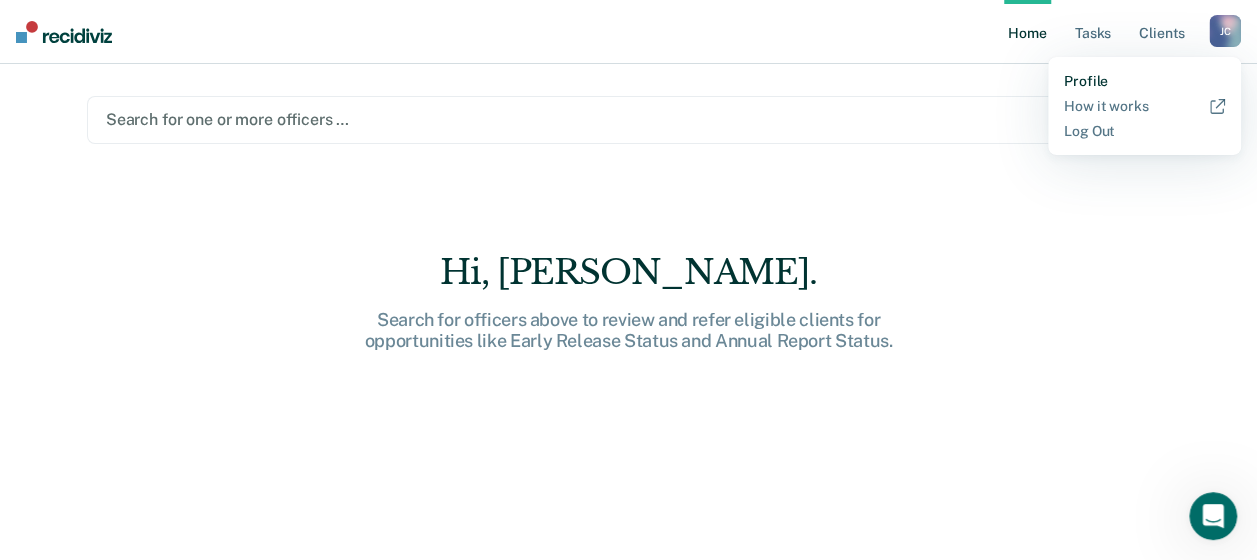 click on "Profile" at bounding box center (1144, 81) 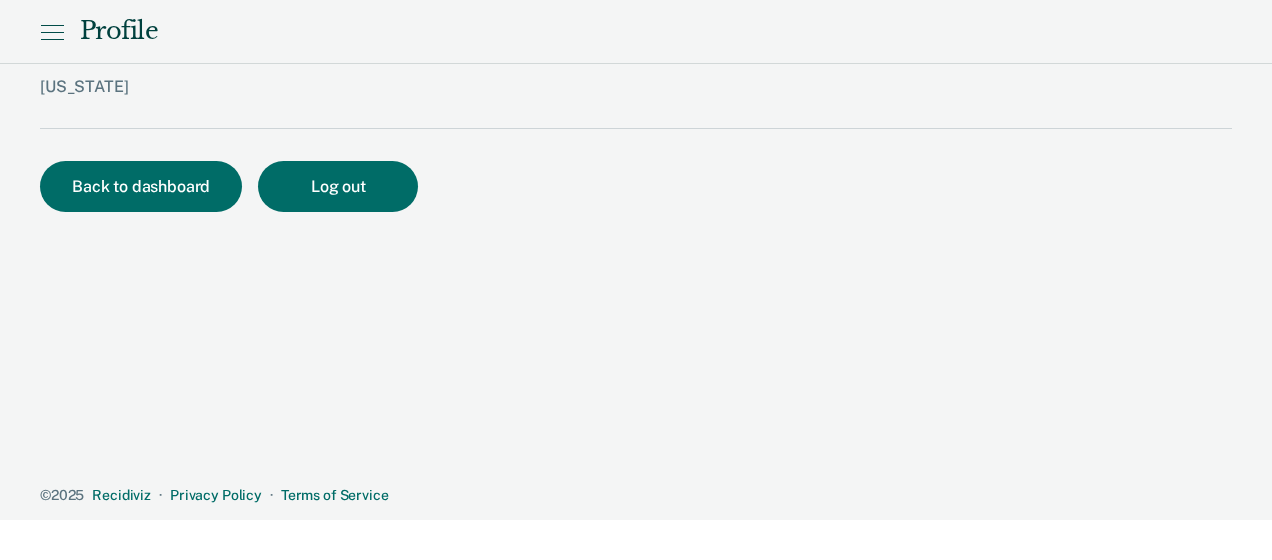 click 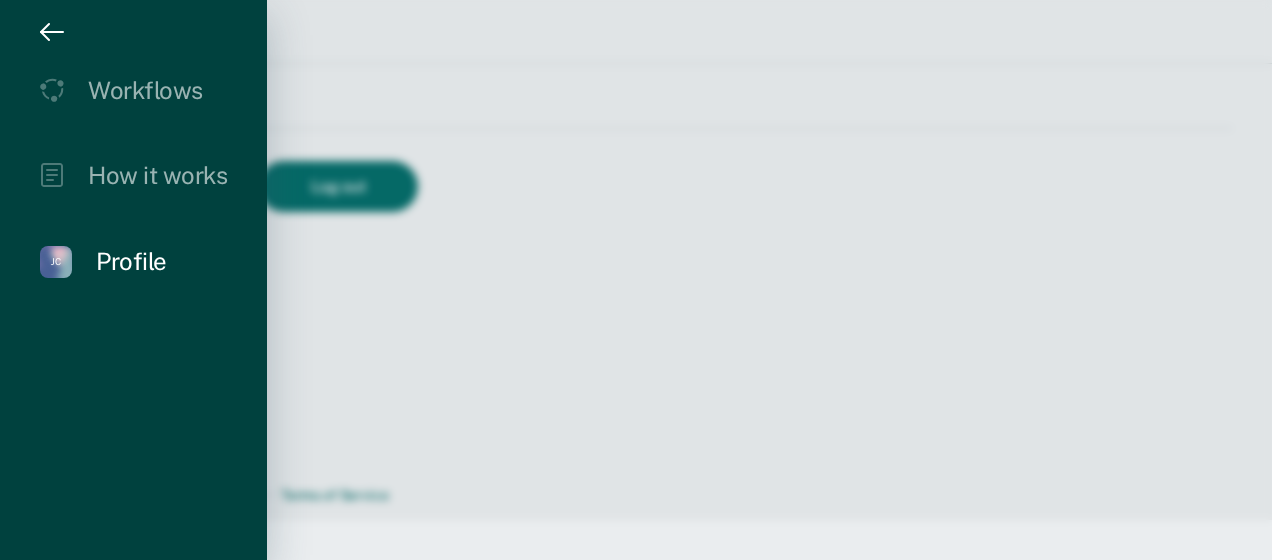 click on "Workflows How it works [PERSON_NAME] [PERSON_NAME] Profile" at bounding box center [133, 177] 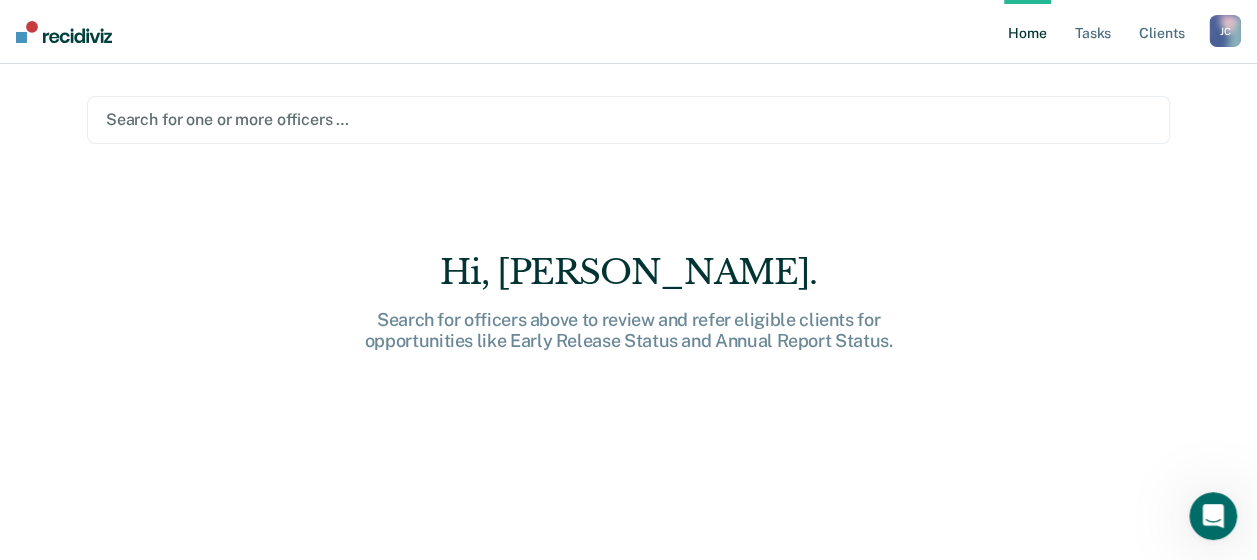 scroll, scrollTop: 0, scrollLeft: 0, axis: both 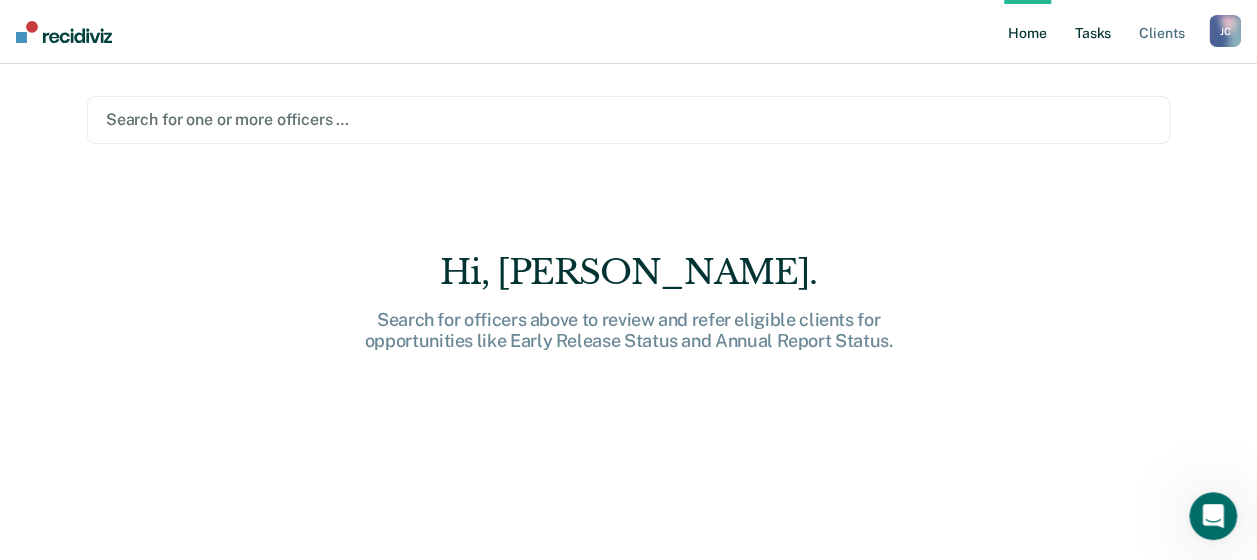 click on "Tasks" at bounding box center [1093, 32] 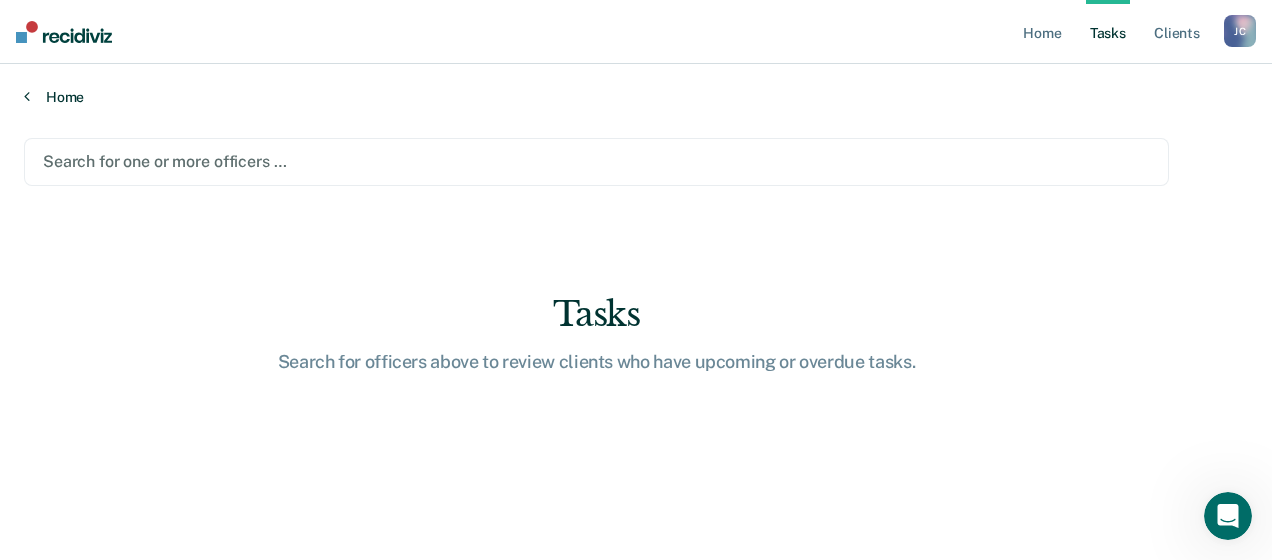 click on "Home" at bounding box center (636, 97) 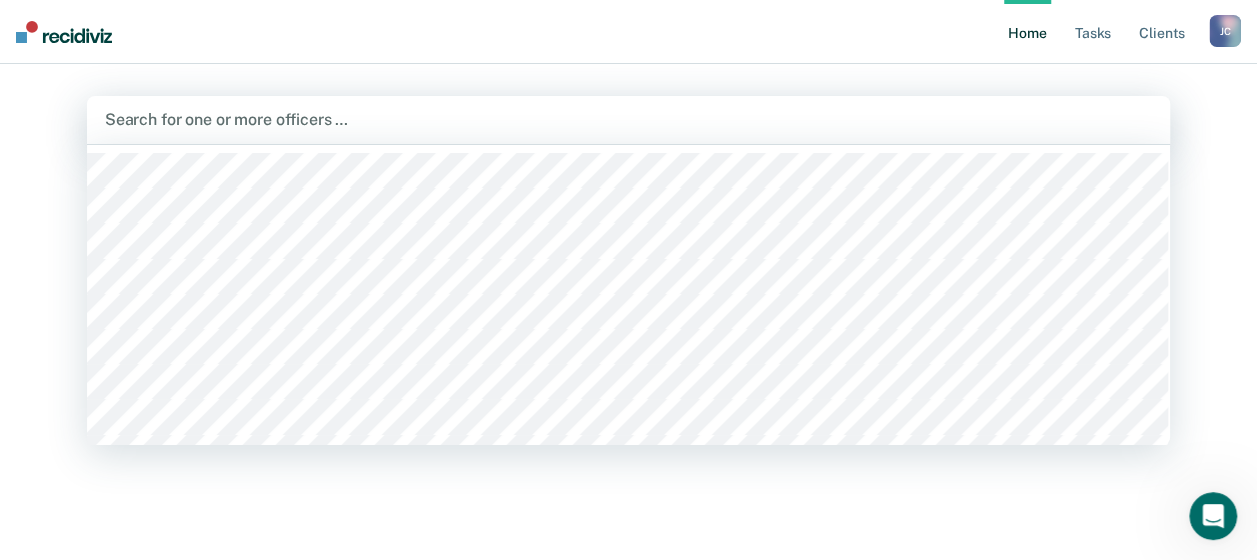click at bounding box center [628, 119] 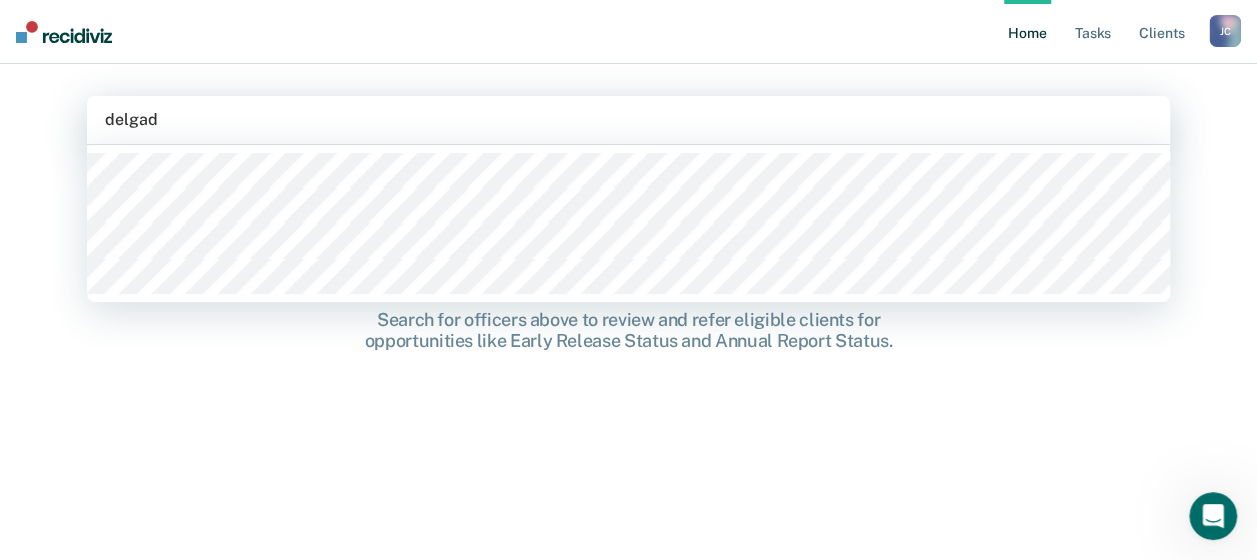 type on "[PERSON_NAME]" 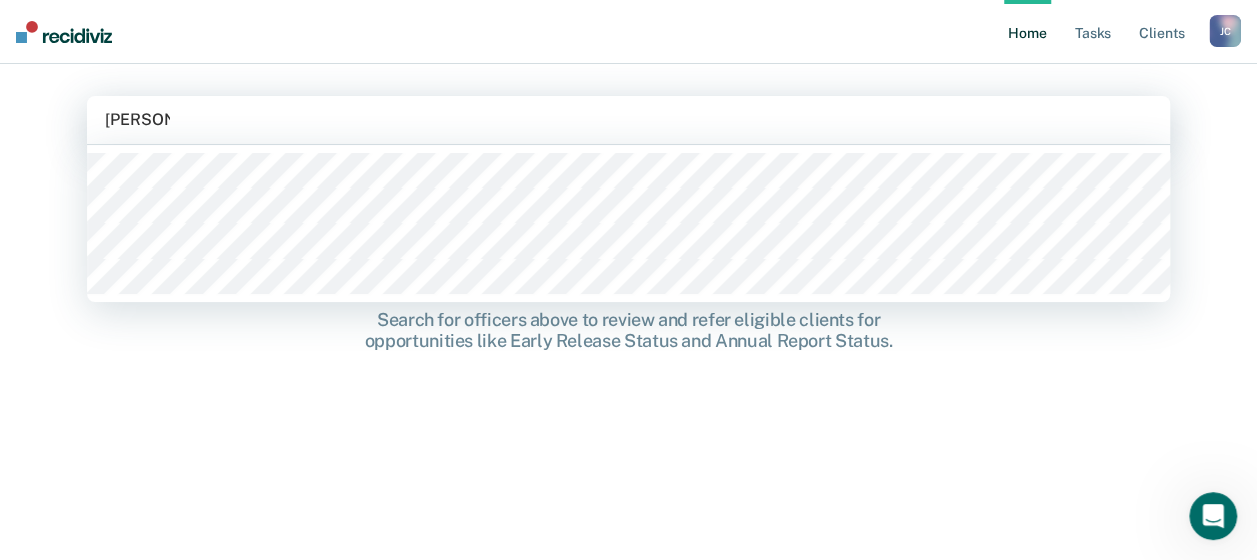 type 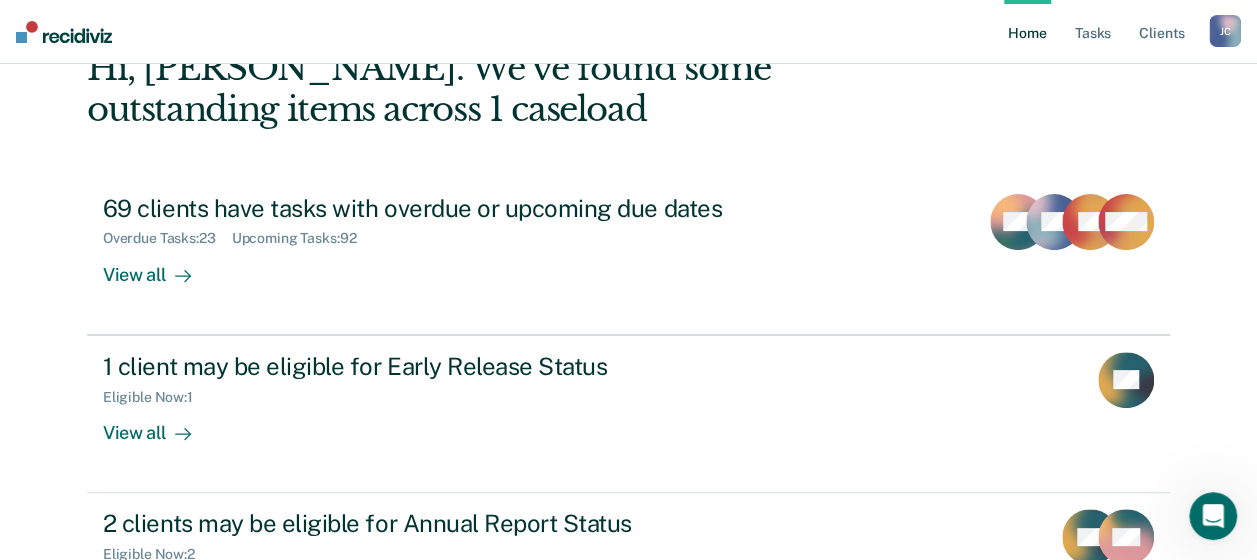 scroll, scrollTop: 88, scrollLeft: 0, axis: vertical 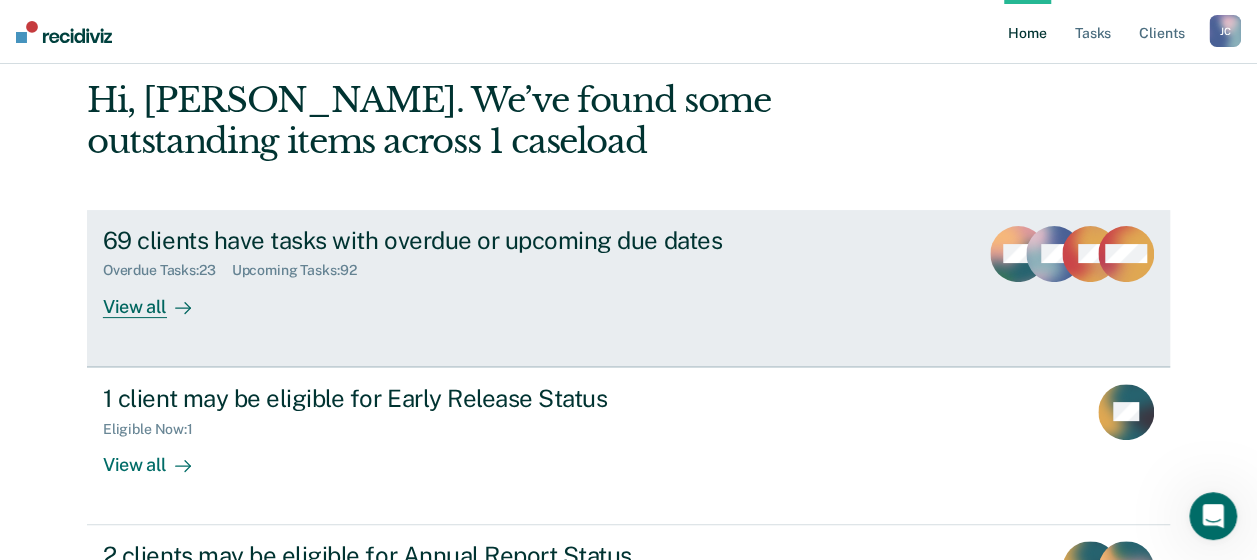 click on "69 clients have tasks with overdue or upcoming due dates Overdue Tasks :  23 Upcoming Tasks :  92 View all" at bounding box center [478, 272] 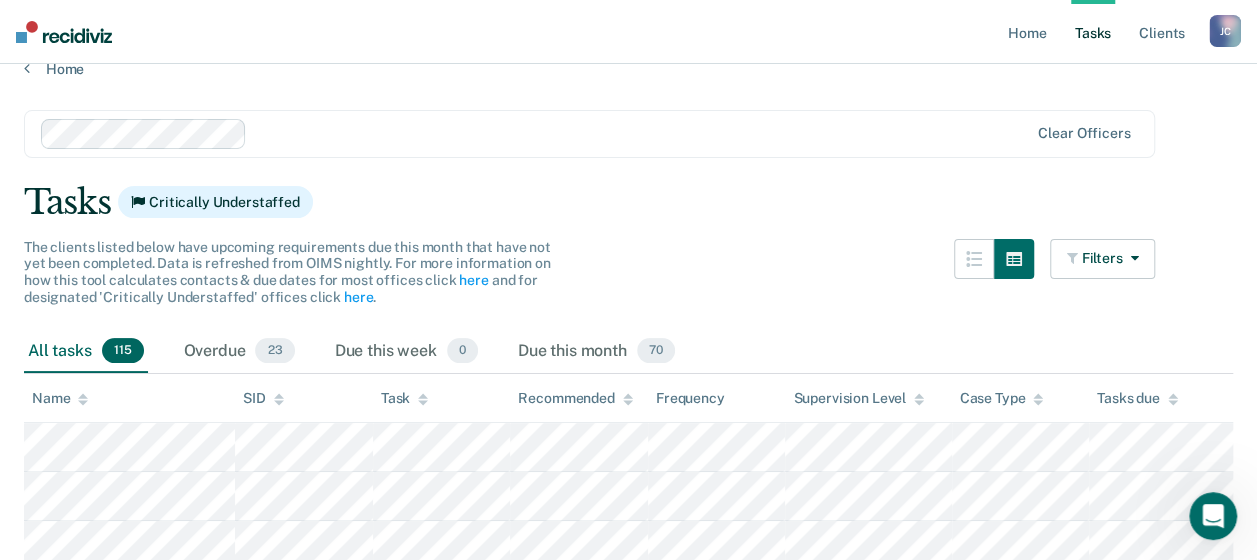 scroll, scrollTop: 0, scrollLeft: 0, axis: both 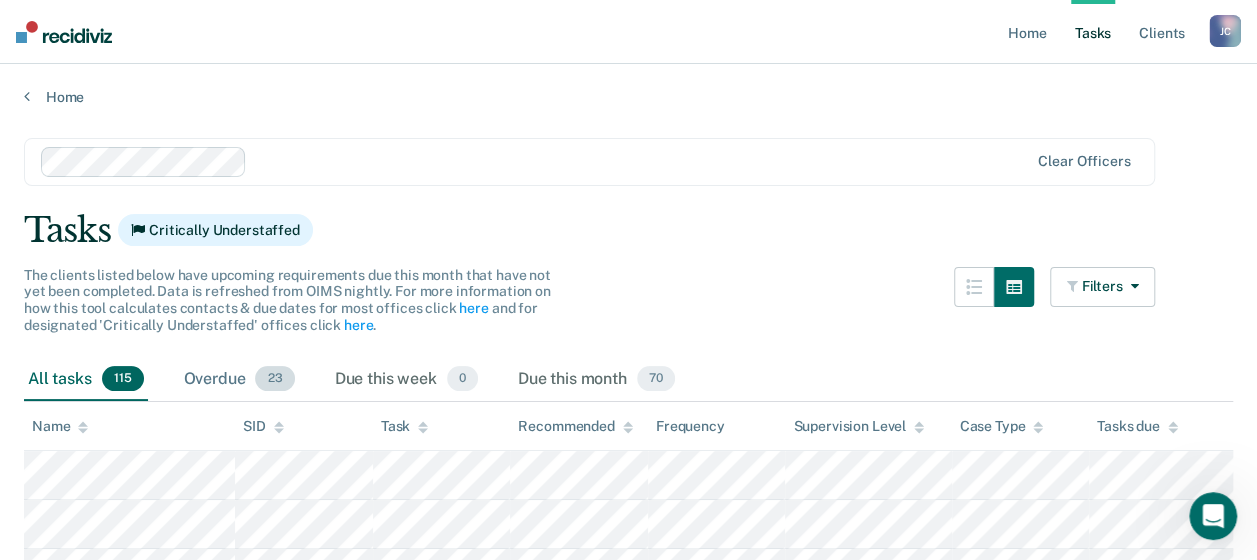 click on "Overdue 23" at bounding box center (239, 380) 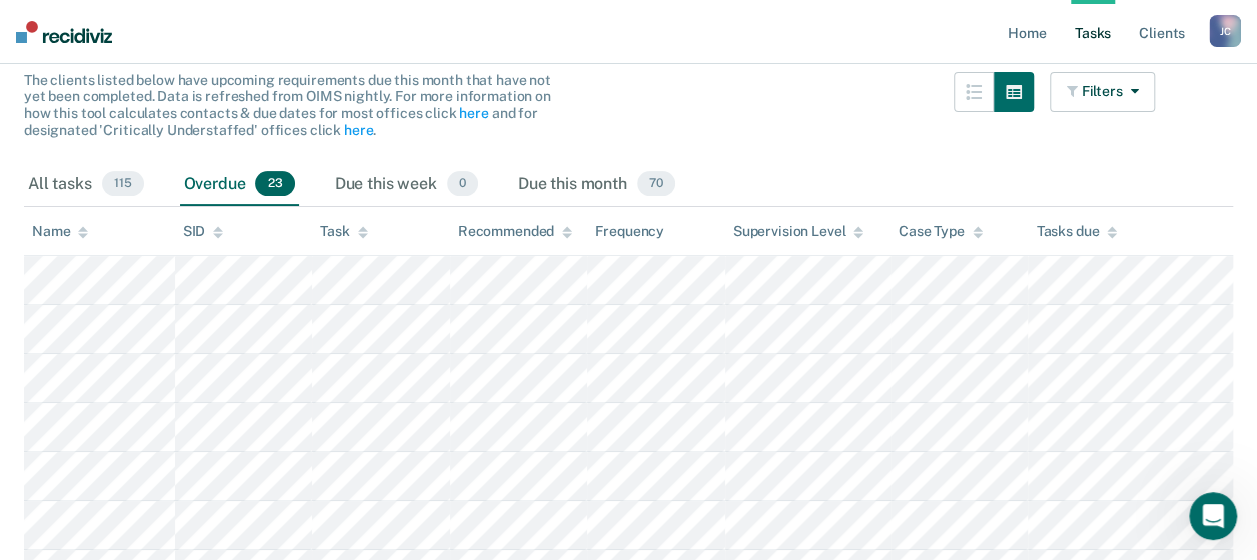 scroll, scrollTop: 200, scrollLeft: 0, axis: vertical 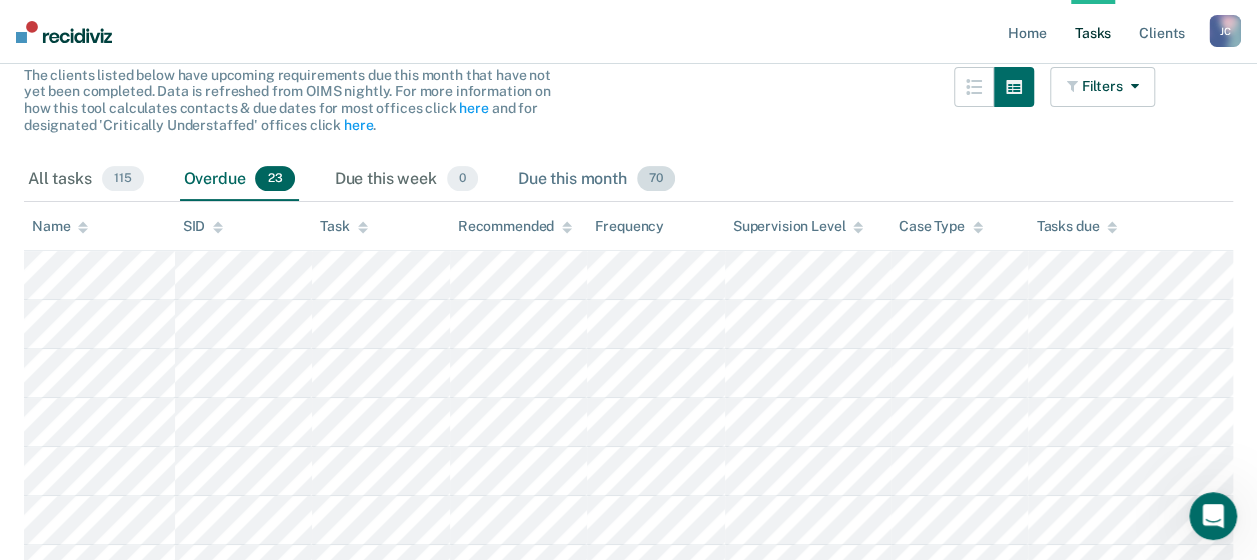 click on "Due this month 70" at bounding box center (596, 180) 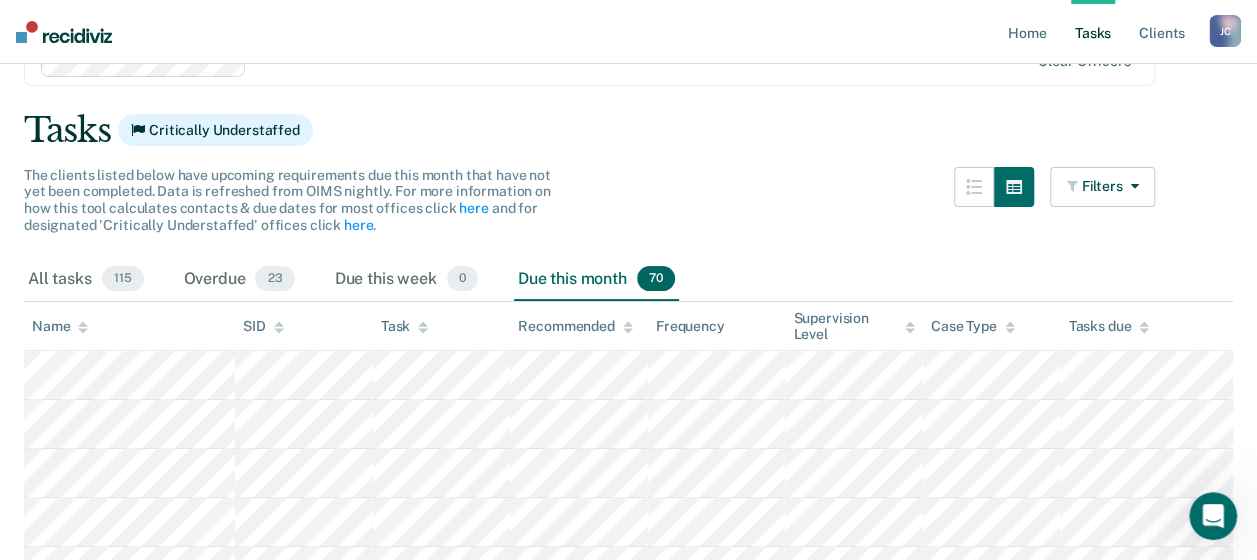 scroll, scrollTop: 100, scrollLeft: 0, axis: vertical 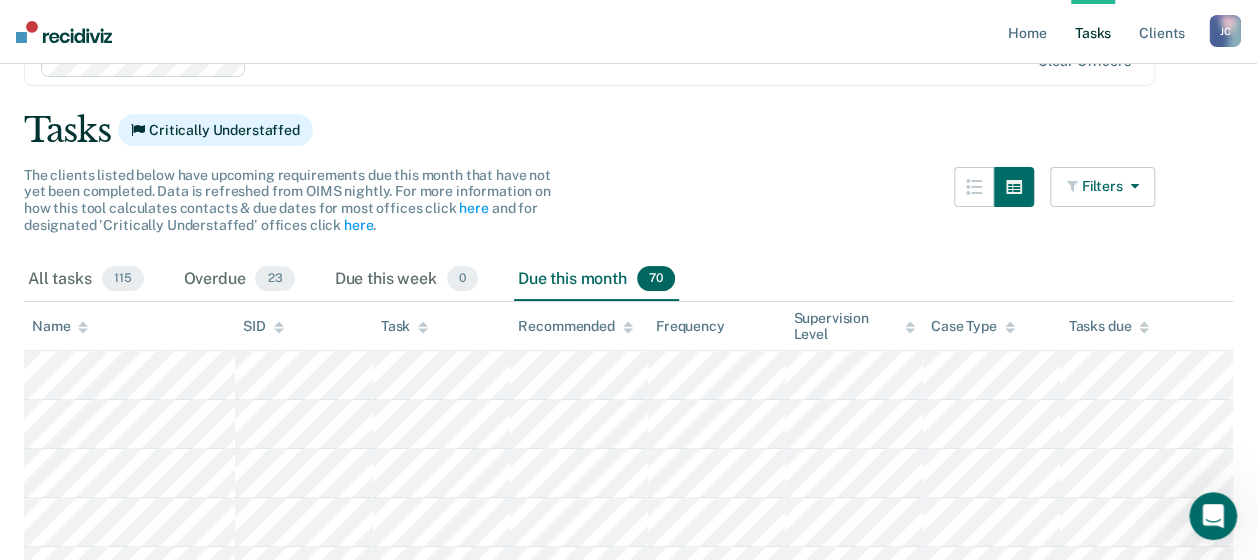 click on "Filters" at bounding box center [1103, 187] 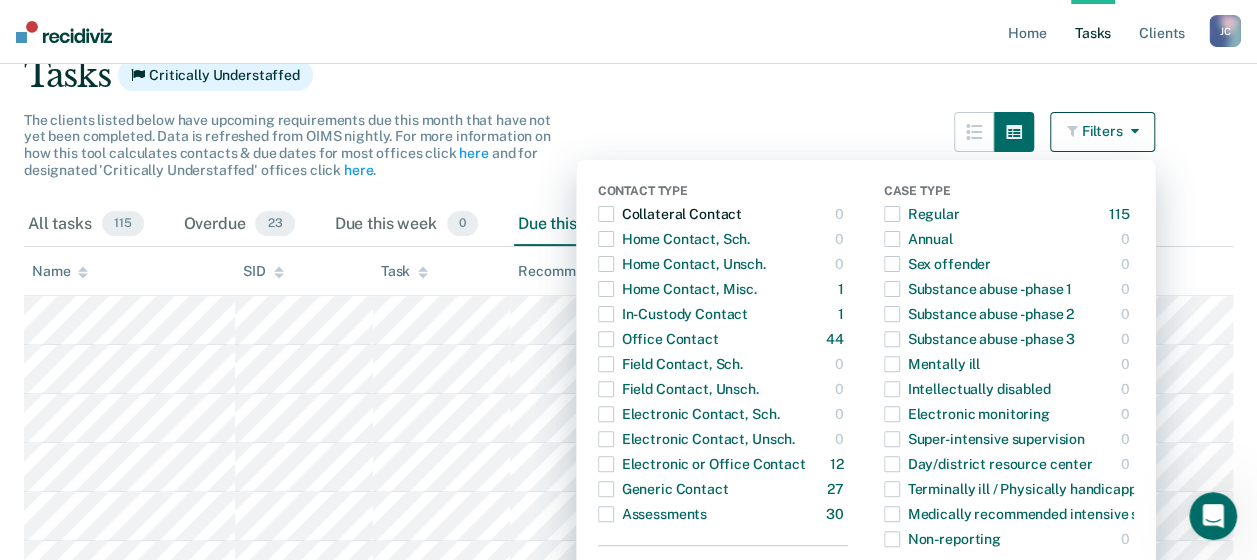 scroll, scrollTop: 200, scrollLeft: 0, axis: vertical 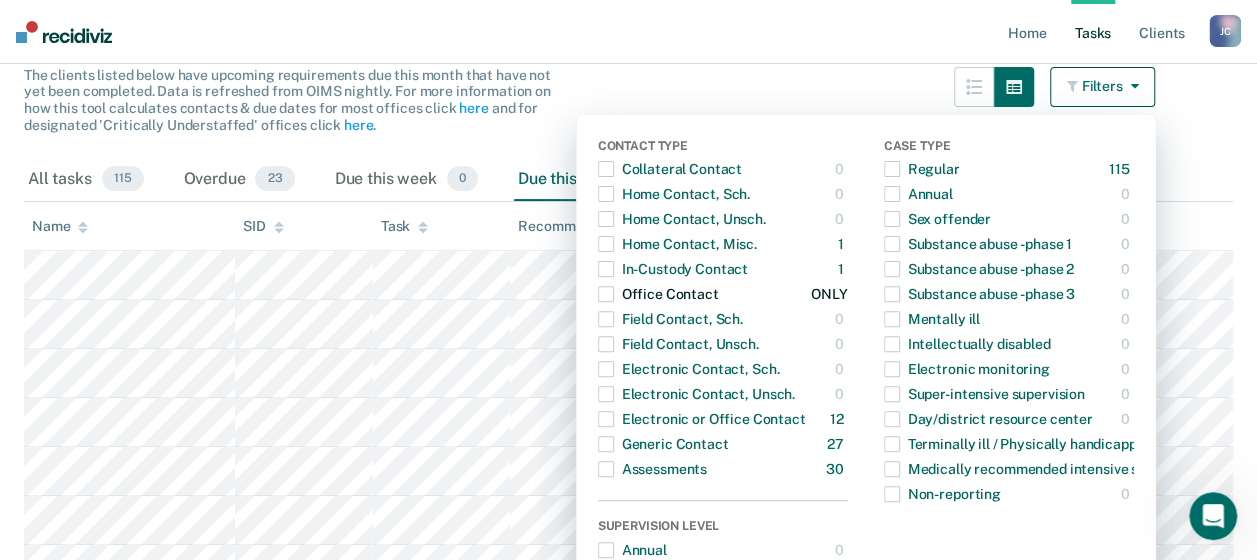 click at bounding box center (606, 294) 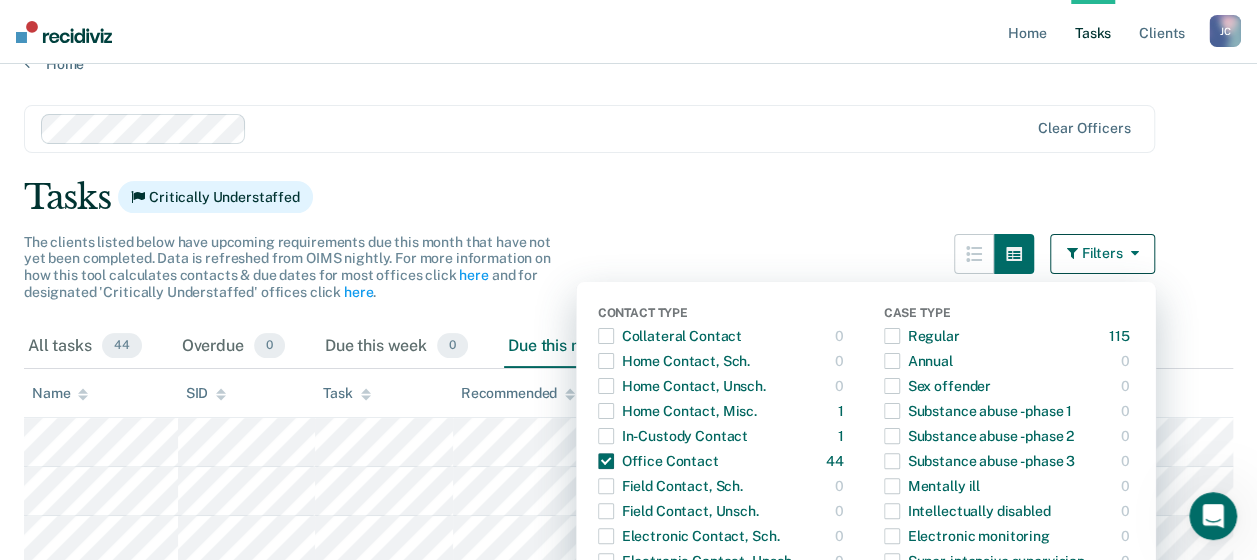 scroll, scrollTop: 0, scrollLeft: 0, axis: both 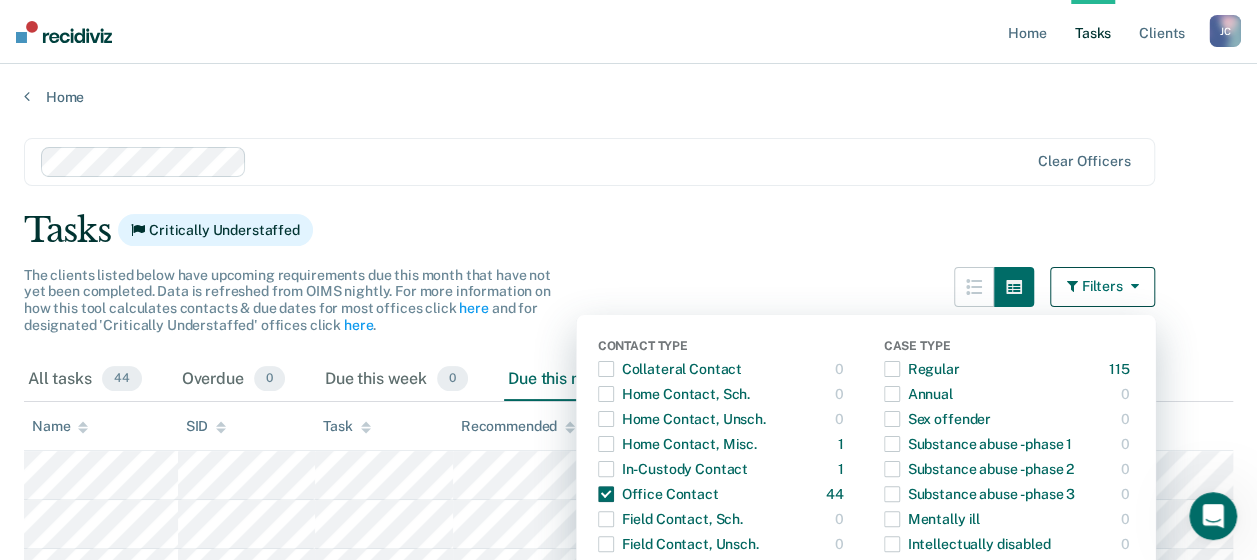 click on "Clear   officers" at bounding box center (589, 162) 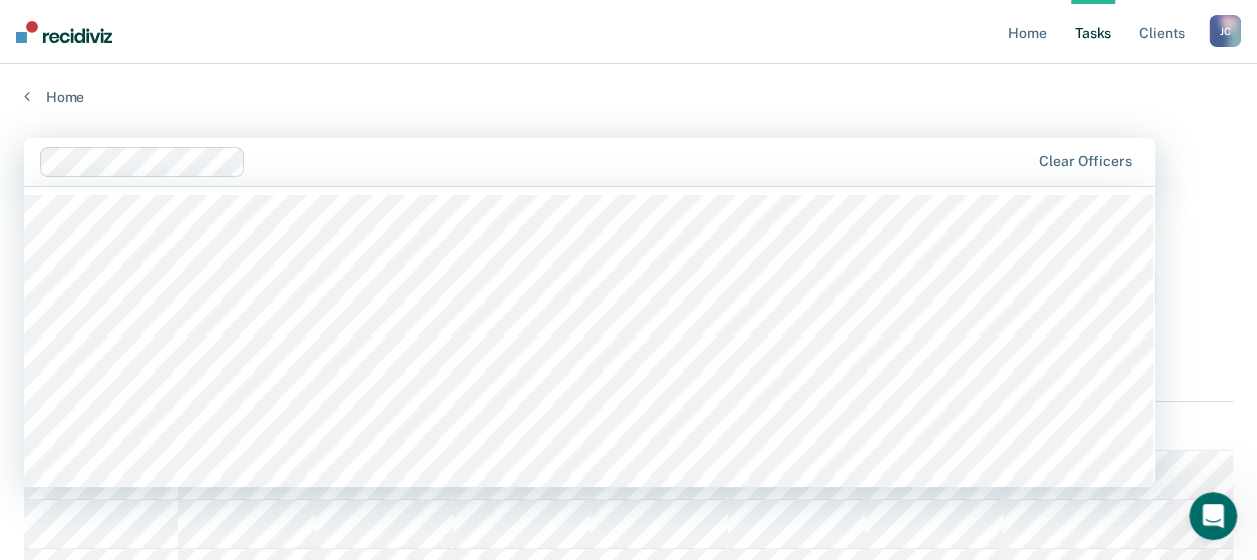 drag, startPoint x: 737, startPoint y: 57, endPoint x: 726, endPoint y: 82, distance: 27.313 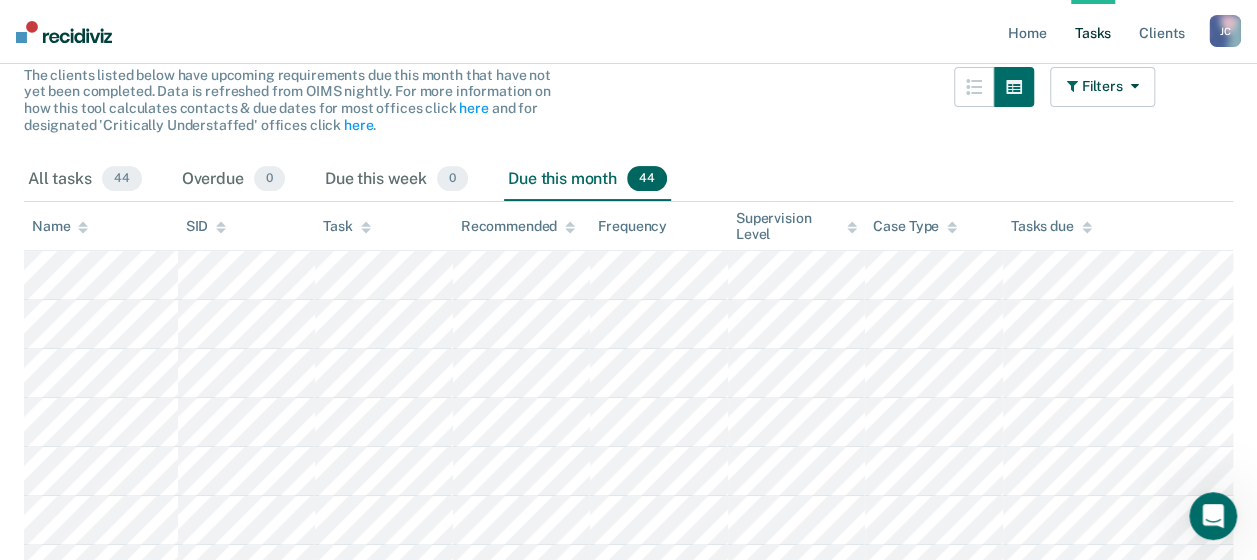 scroll, scrollTop: 0, scrollLeft: 0, axis: both 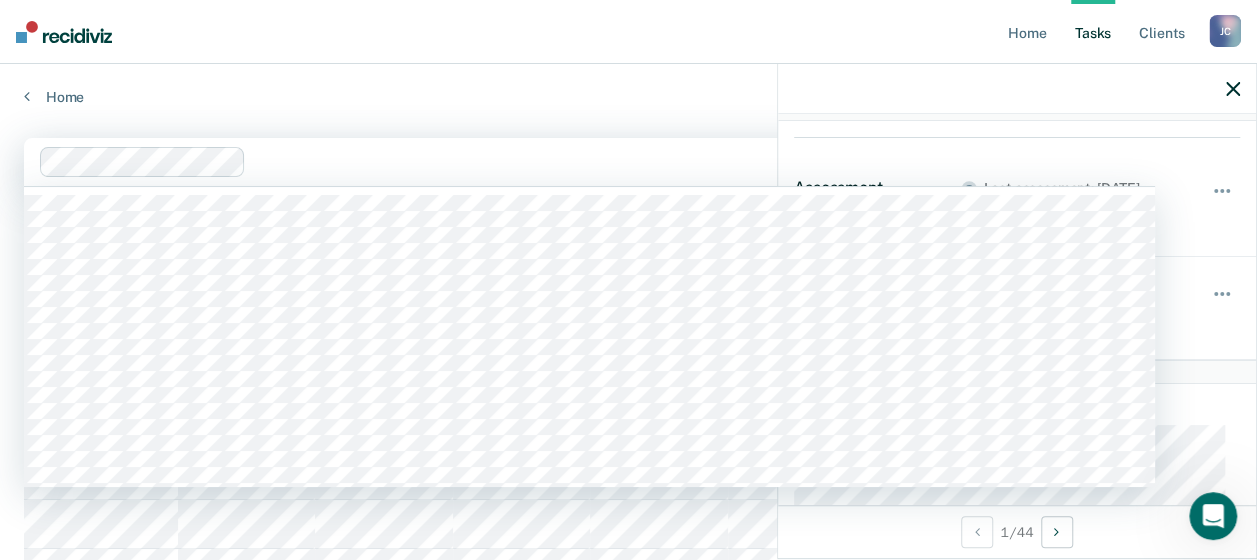click on "1125 results available. Use Up and Down to choose options, press Enter to select the currently focused option, press Escape to exit the menu, press Tab to select the option and exit the menu. Clear   officers" at bounding box center (589, 162) 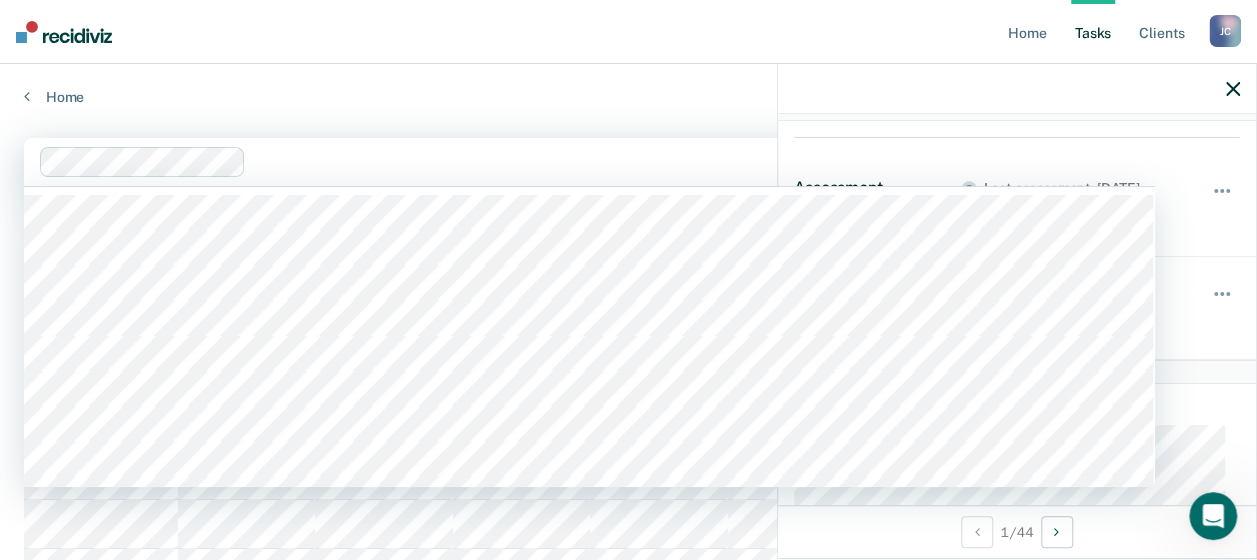 click on "Home Tasks Client s [PERSON_NAME] [PERSON_NAME] Profile How it works Log Out" at bounding box center (628, 32) 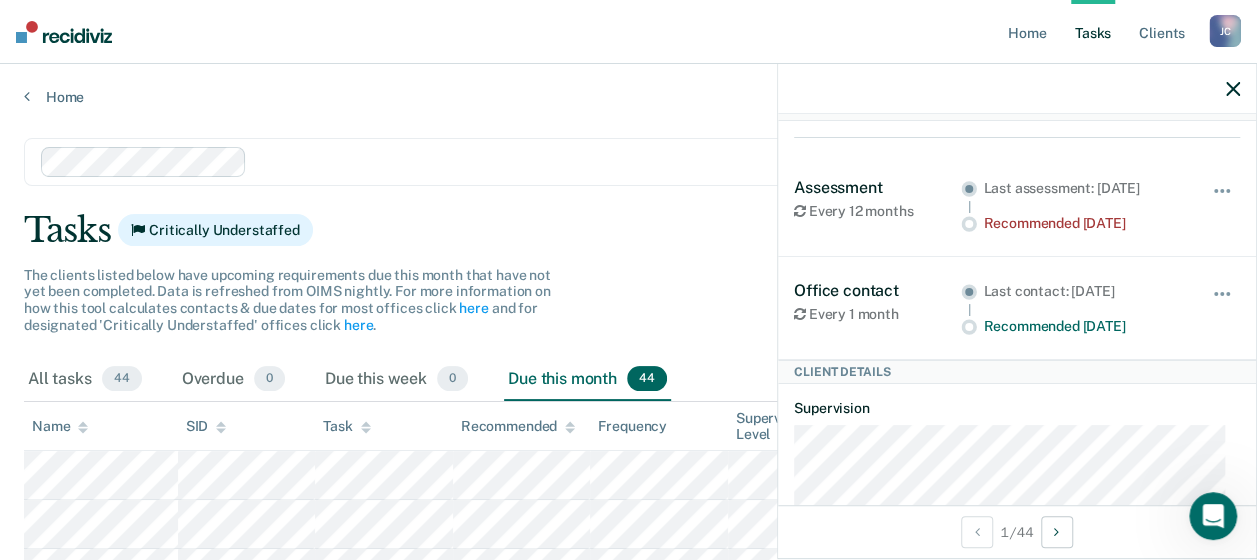 click 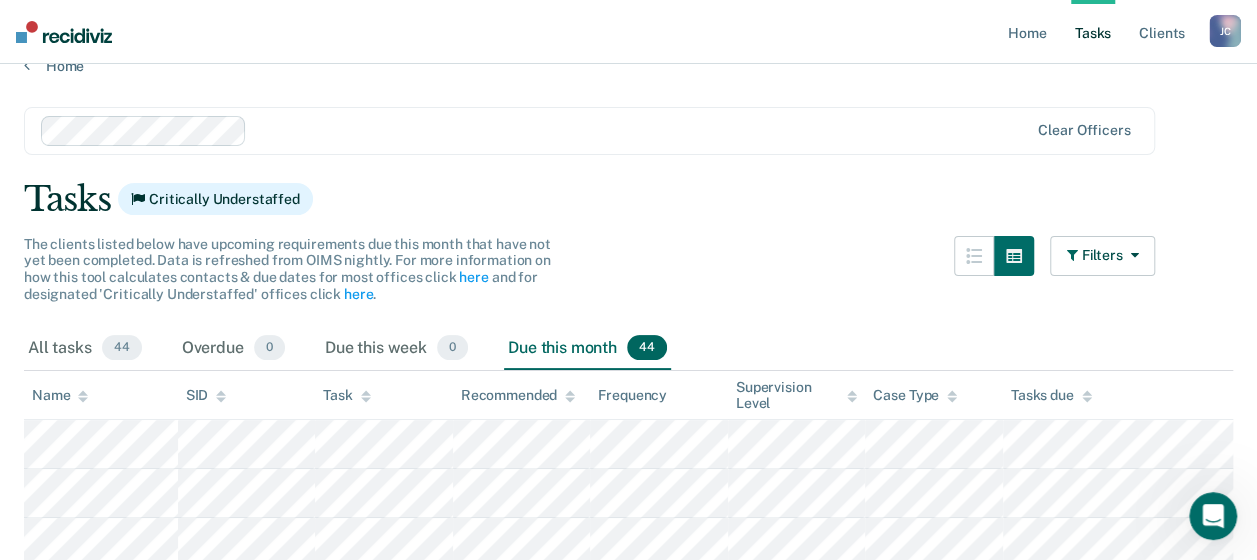 scroll, scrollTop: 0, scrollLeft: 0, axis: both 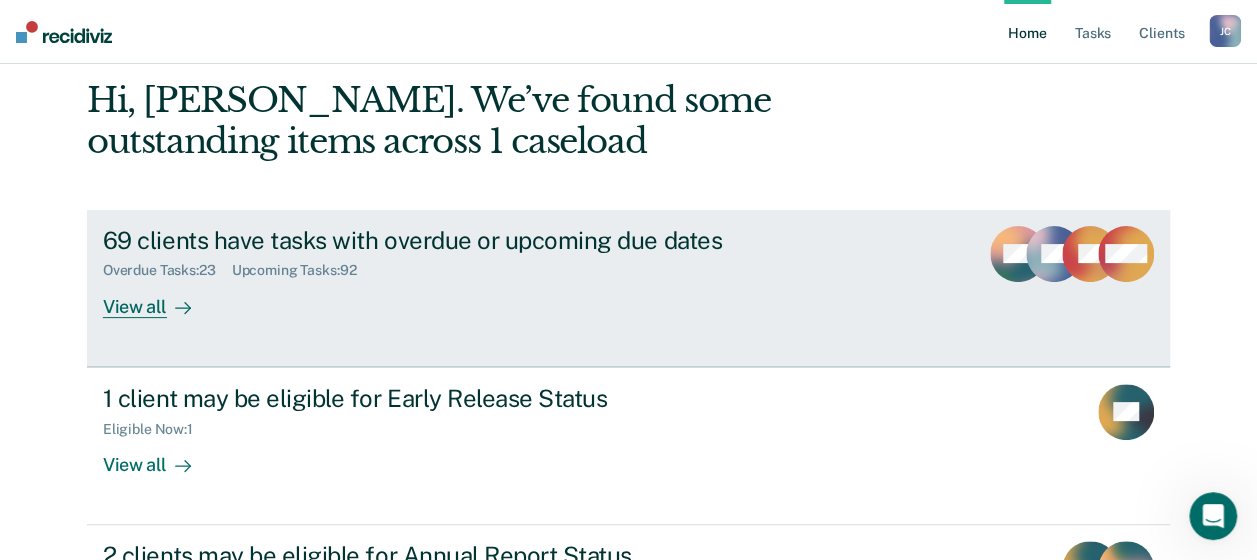 click on "View all" at bounding box center (159, 298) 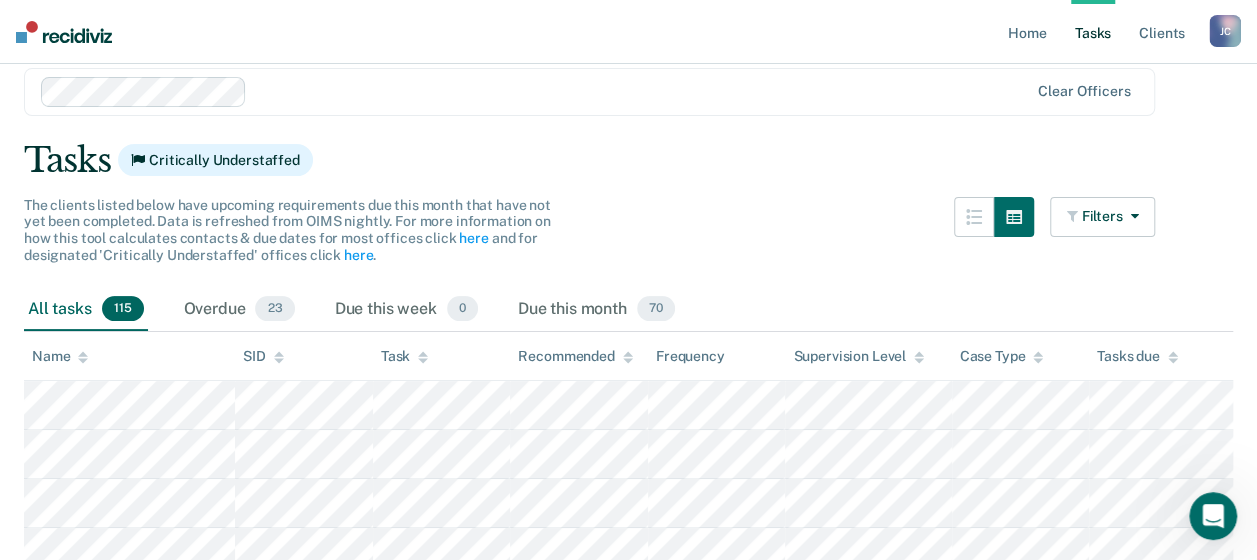 scroll, scrollTop: 100, scrollLeft: 0, axis: vertical 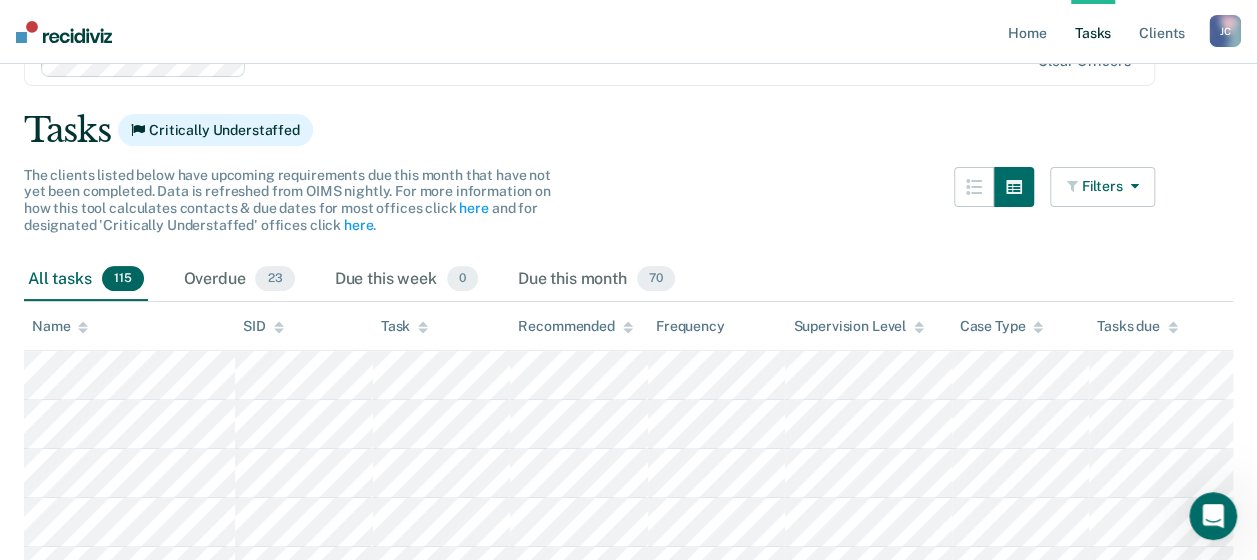 click on "Filters" at bounding box center (1103, 187) 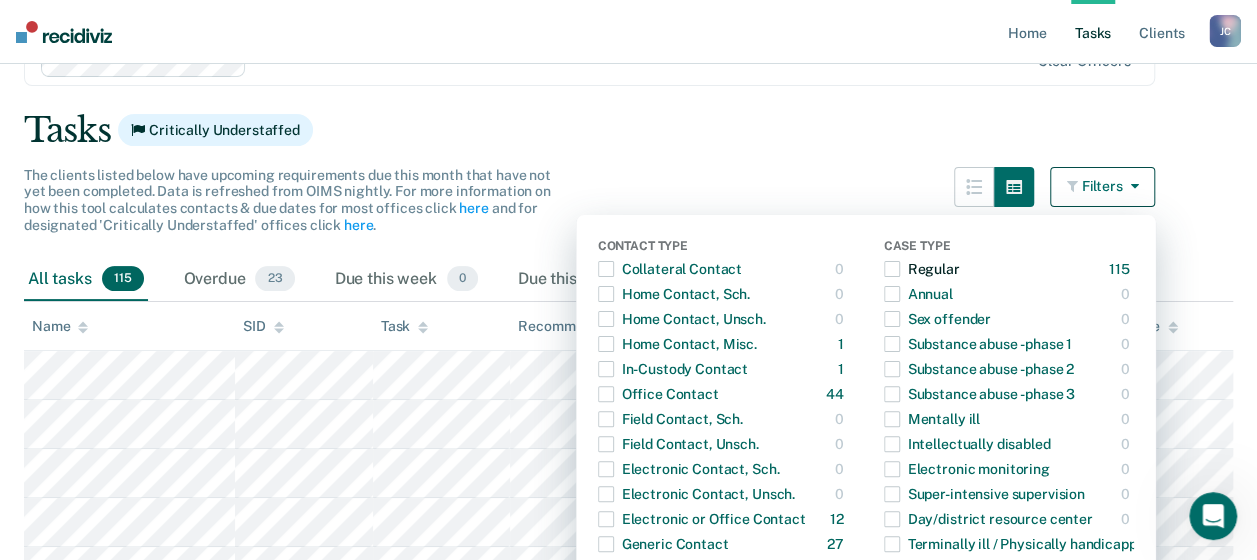 scroll, scrollTop: 200, scrollLeft: 0, axis: vertical 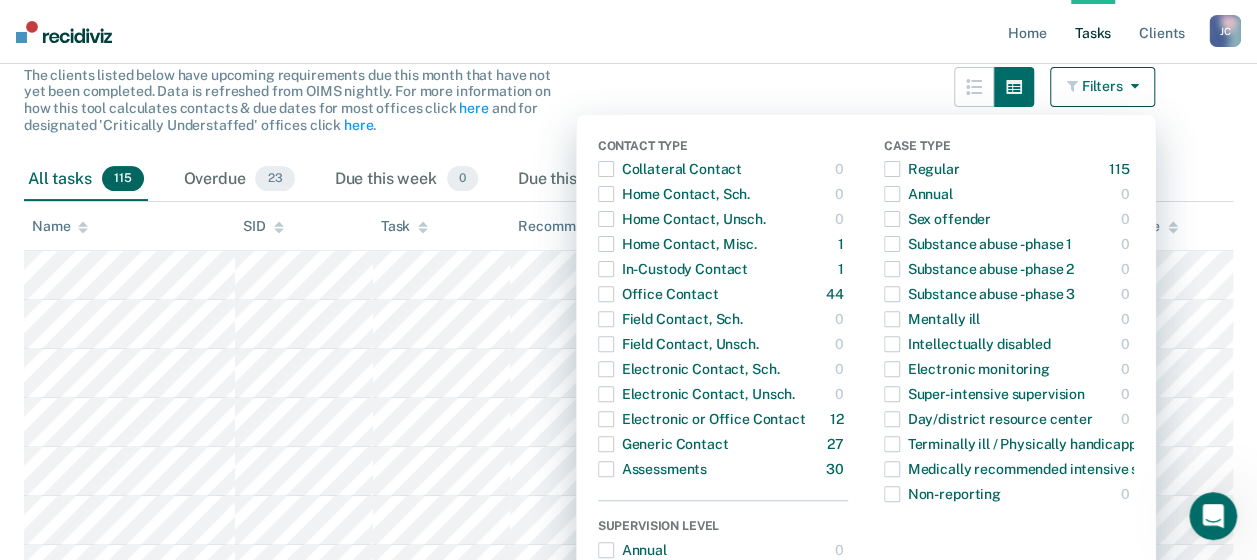 click on "The clients listed below have upcoming requirements due this month that have not yet been completed. Data is refreshed from OIMS nightly. For more information on how this tool calculates contacts & due dates for most offices click   here   and for designated 'Critically Understaffed' offices click   here .  Filters Contact Type Collateral Contact 0 ONLY Home Contact, Sch. 0 ONLY Home Contact, Unsch. 0 ONLY Home Contact, Misc. 1 ONLY In-Custody Contact 1 ONLY Office Contact 44 ONLY Field Contact, Sch. 0 ONLY Field Contact, Unsch. 0 ONLY Electronic Contact, Sch. 0 ONLY Electronic Contact, Unsch. 0 ONLY Electronic or Office Contact 12 ONLY Generic Contact 27 ONLY Assessments 30 ONLY Supervision Level Annual 0 ONLY Low 7 ONLY Low-Moderate 5 ONLY Moderate 51 ONLY High 46 ONLY In-custody 1 ONLY Case Type Regular 115 ONLY Annual 0 ONLY Sex offender 0 ONLY Substance abuse - phase 1 0 ONLY Substance abuse - phase 2 0 ONLY Substance abuse - phase 3 0 ONLY Mentally ill 0 ONLY Intellectually disabled 0 ONLY 0 ONLY 0 ONLY" at bounding box center [589, 112] 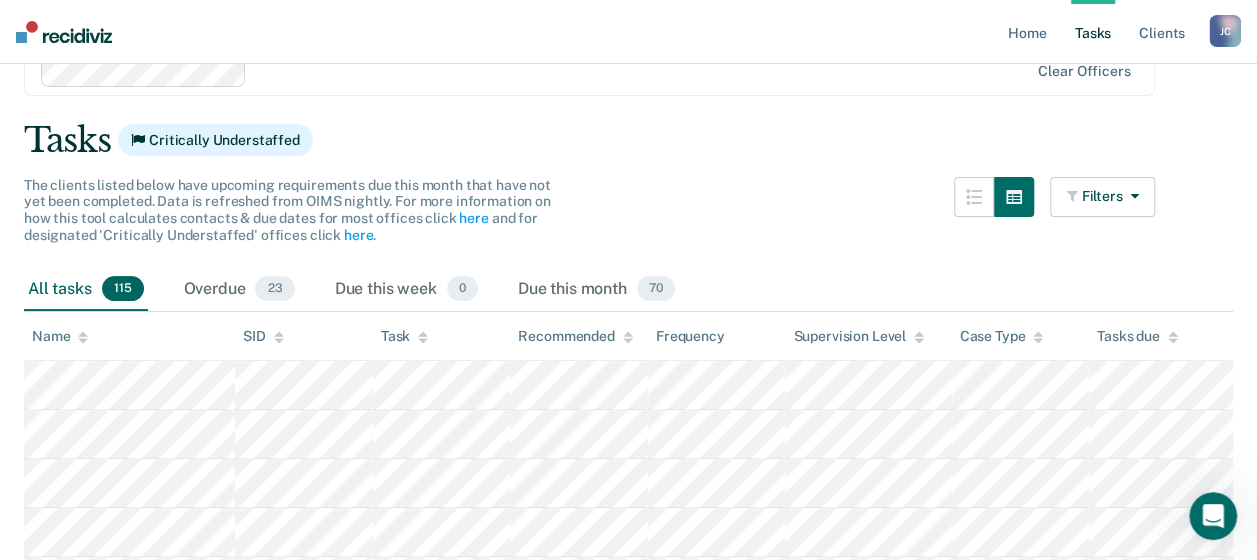 scroll, scrollTop: 0, scrollLeft: 0, axis: both 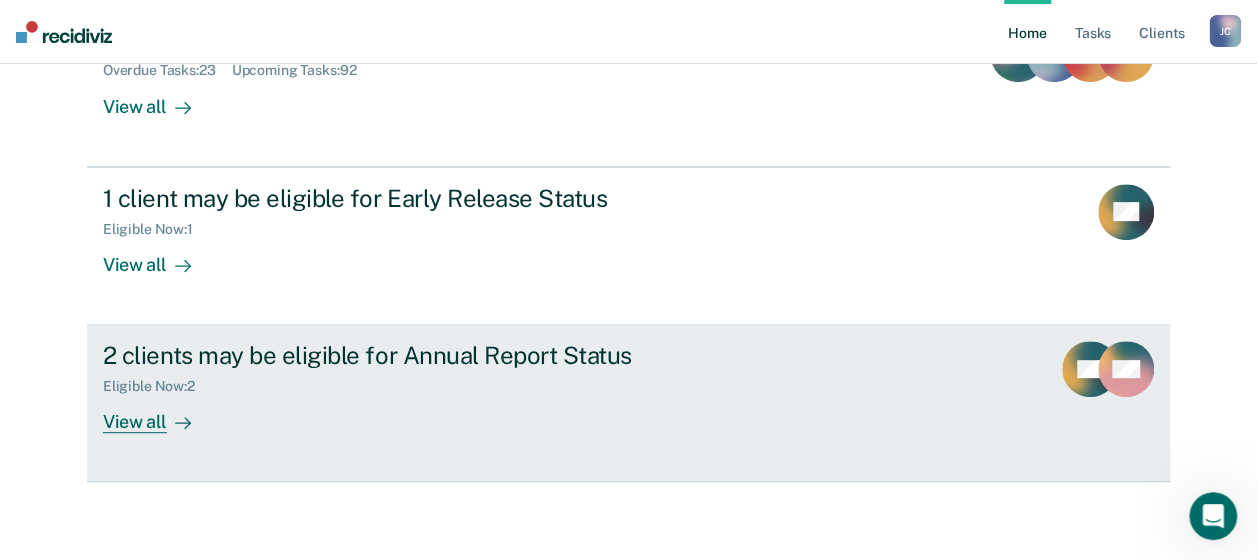 click on "2 clients may be eligible for Annual Report Status" at bounding box center [454, 355] 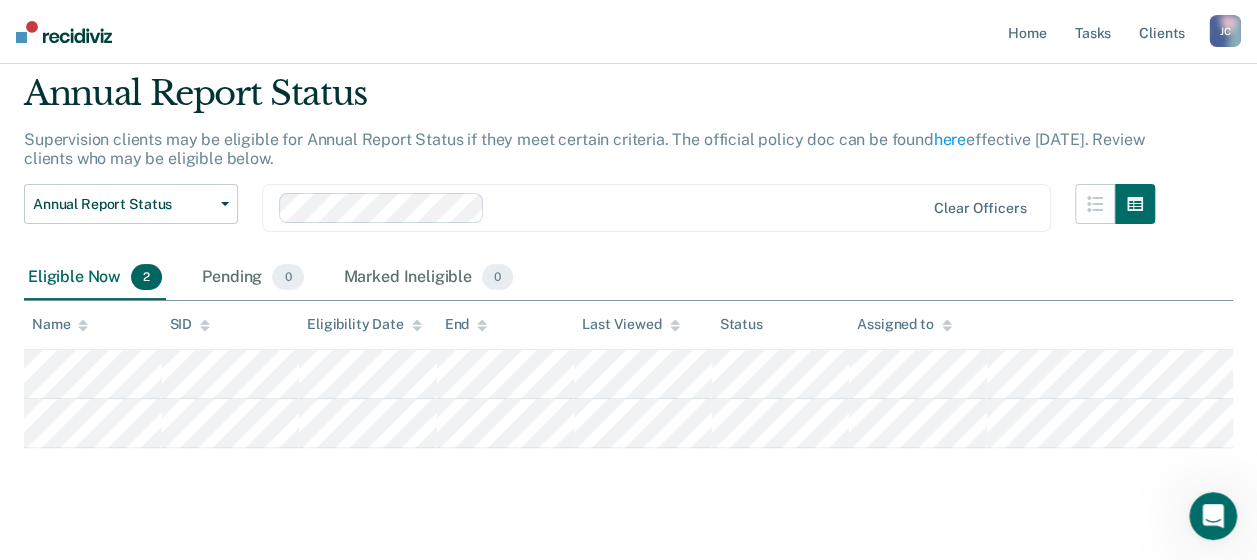 scroll, scrollTop: 96, scrollLeft: 0, axis: vertical 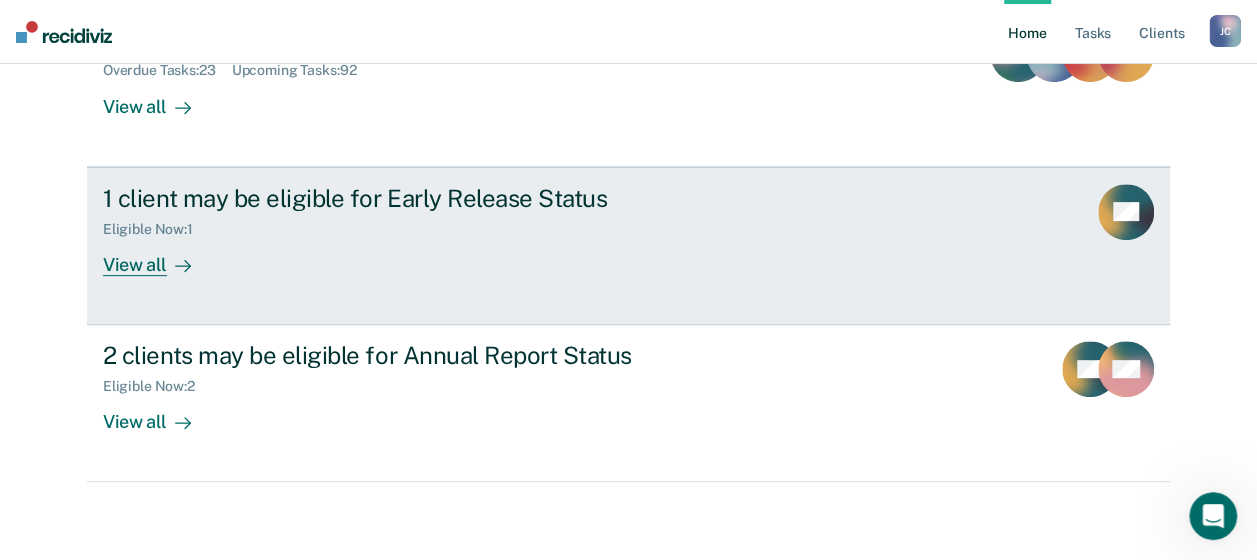 click on "1 client may be eligible for Early Release Status" at bounding box center (454, 198) 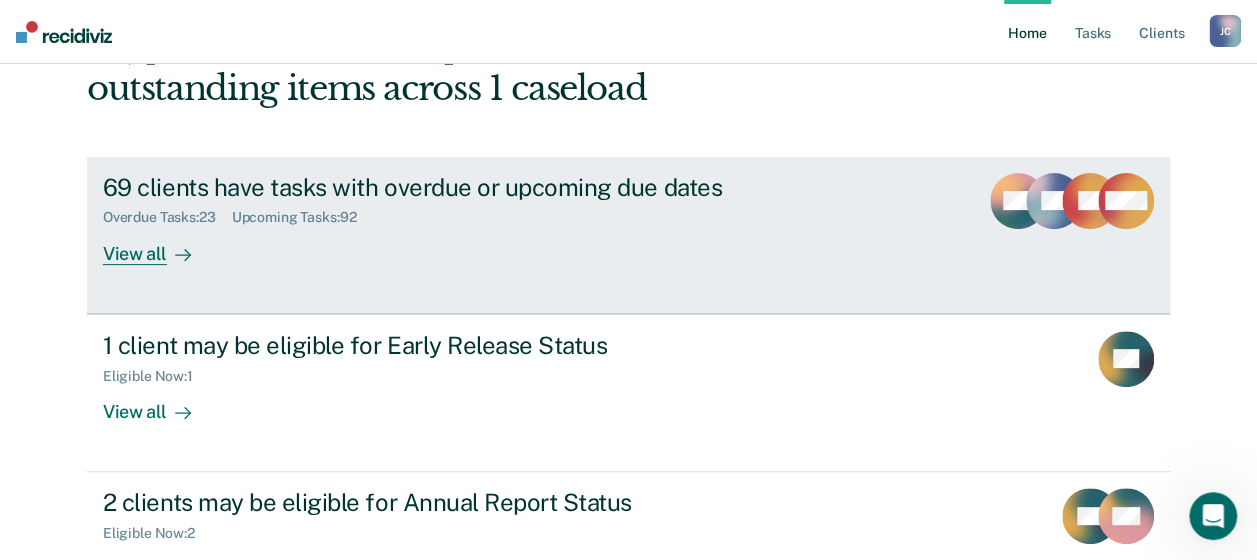 scroll, scrollTop: 0, scrollLeft: 0, axis: both 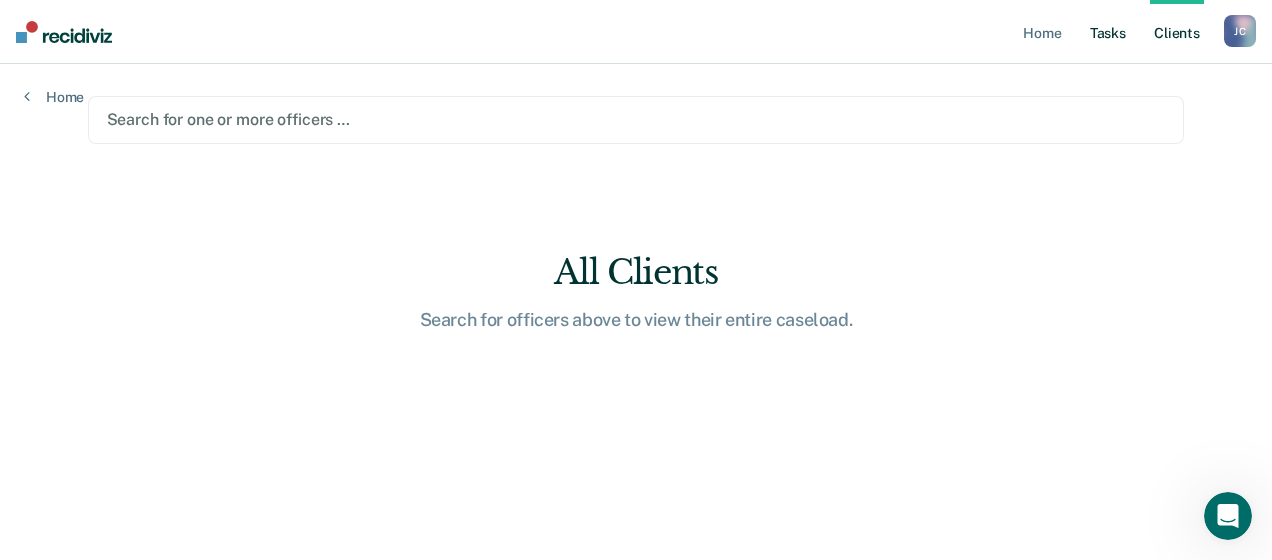 click on "Tasks" at bounding box center (1108, 32) 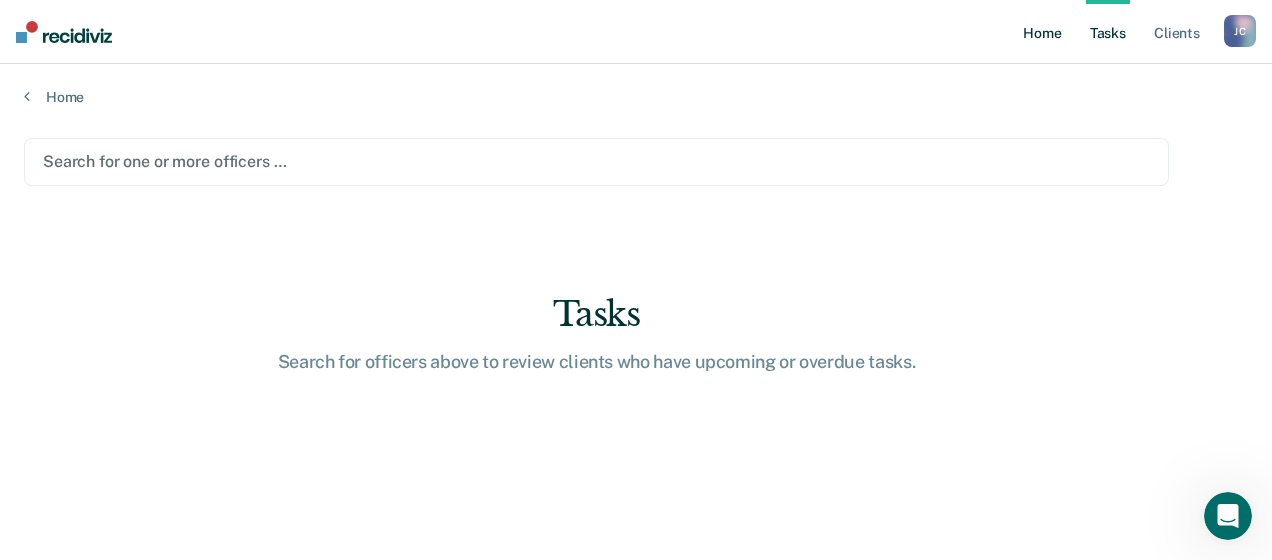 click on "Home" at bounding box center [1042, 32] 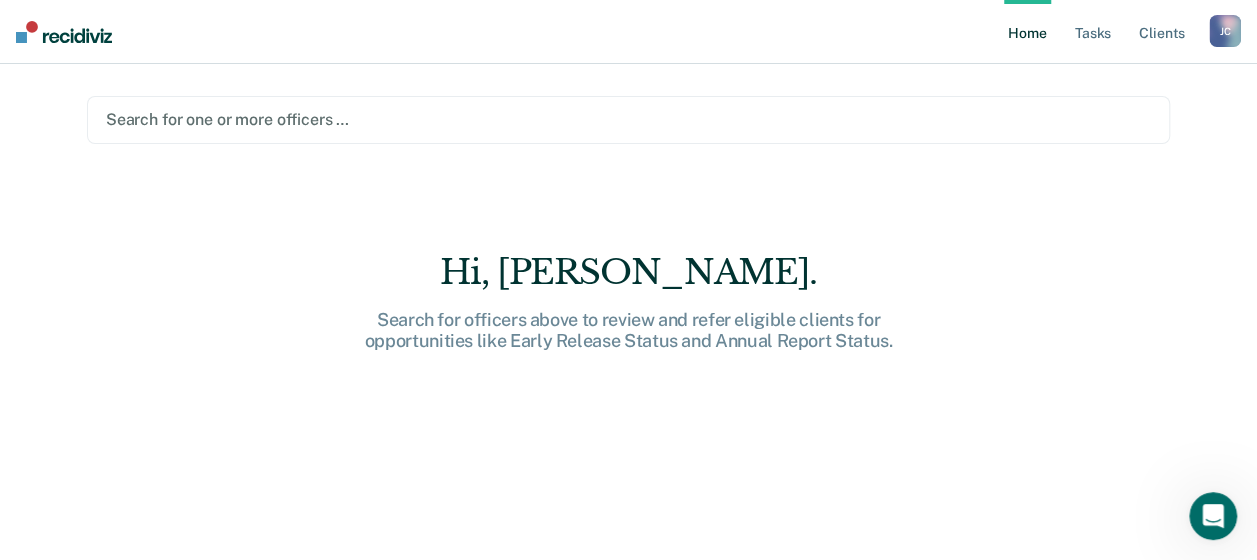 click on "[PERSON_NAME]" at bounding box center [1225, 31] 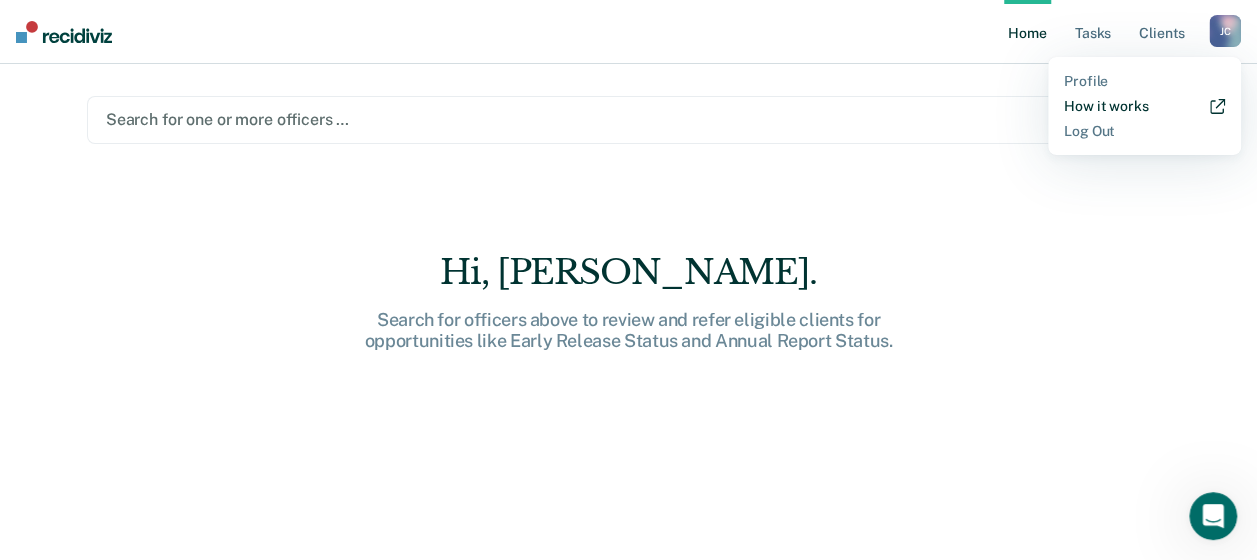 click on "How it works" at bounding box center (1144, 106) 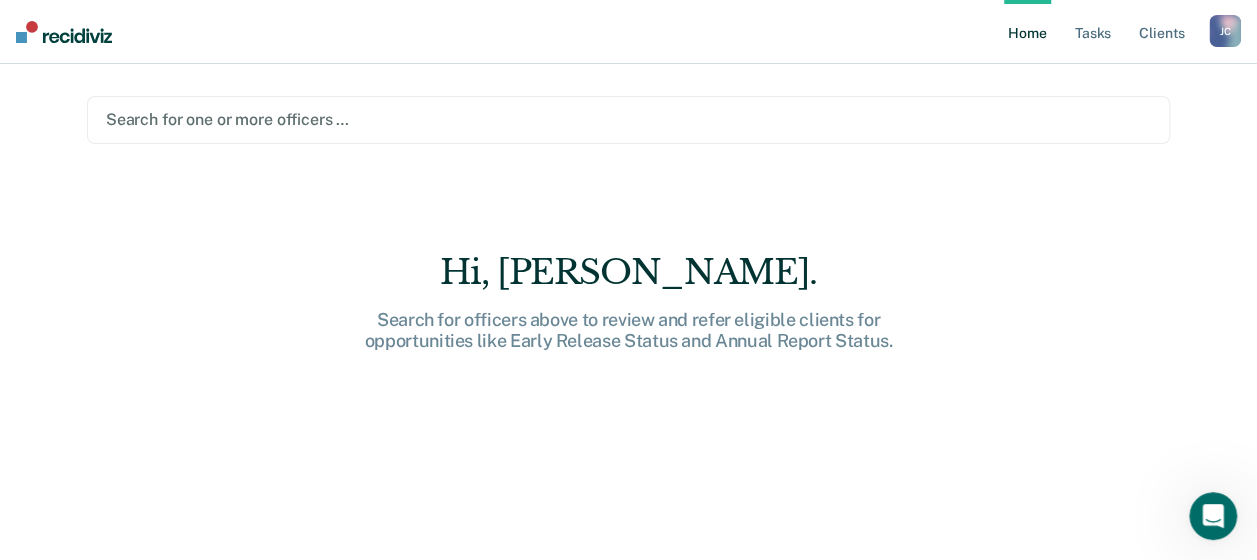 click on "Home" at bounding box center (1027, 32) 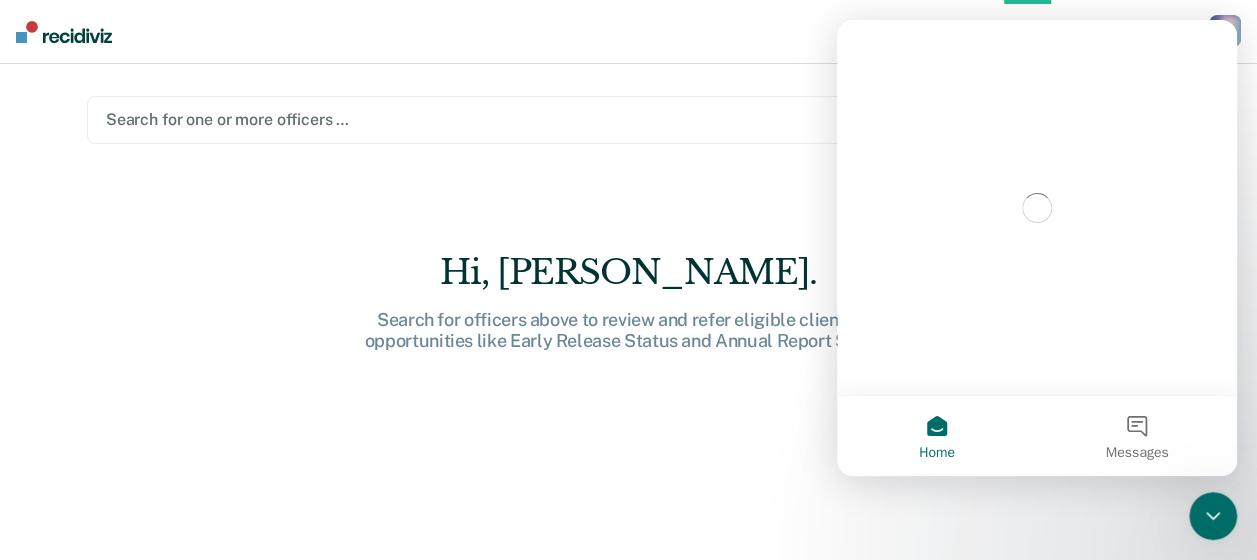 scroll, scrollTop: 0, scrollLeft: 0, axis: both 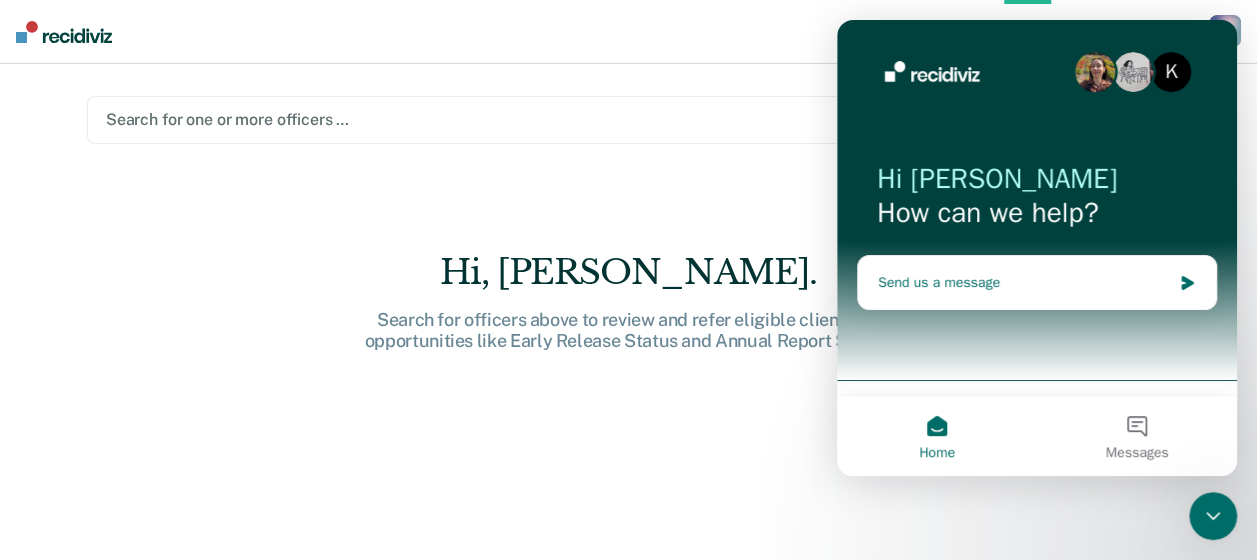 click on "Send us a message" at bounding box center [1024, 282] 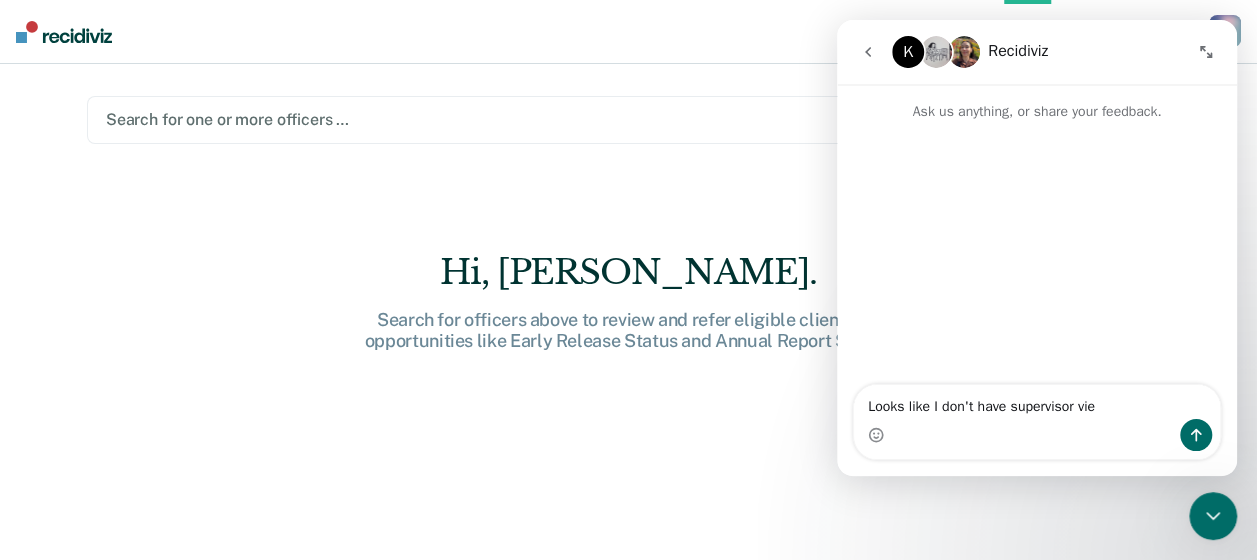 type on "Looks like I don't have supervisor view" 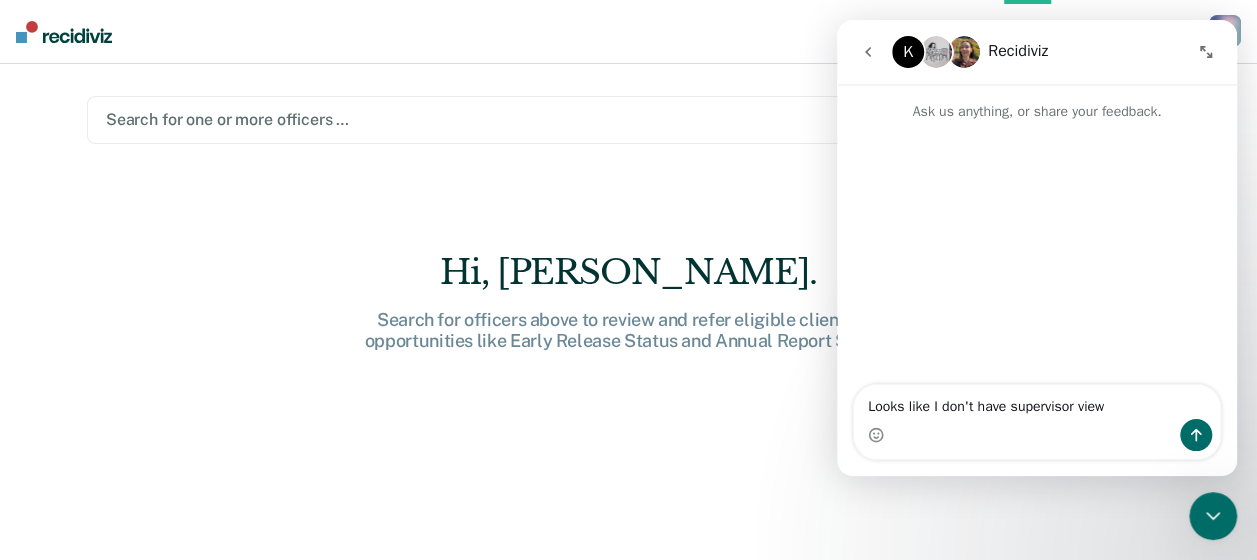 type 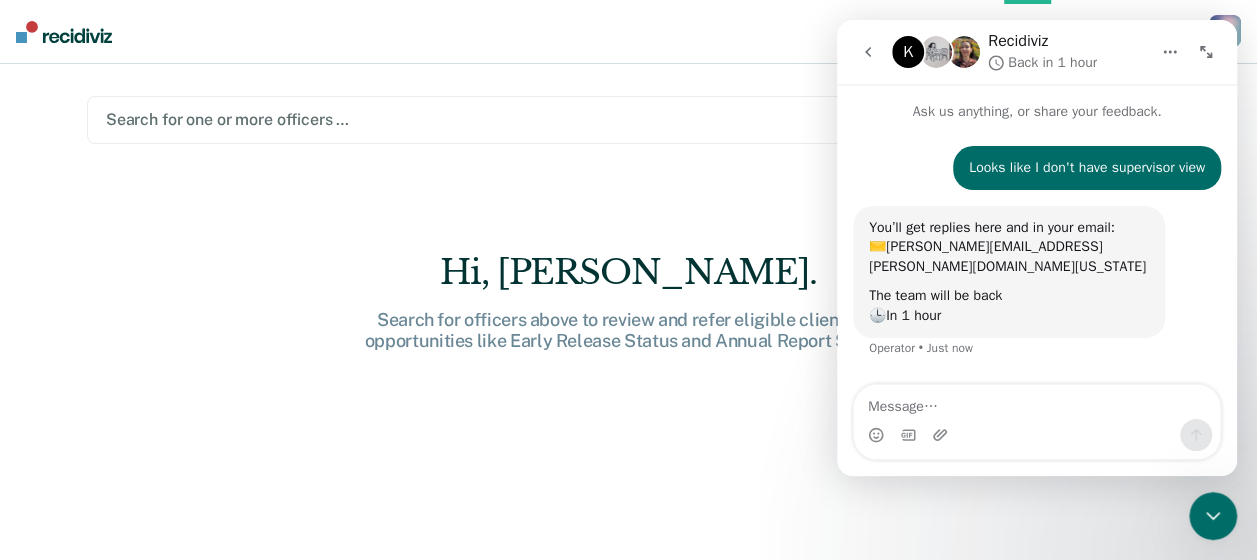 scroll, scrollTop: 30, scrollLeft: 0, axis: vertical 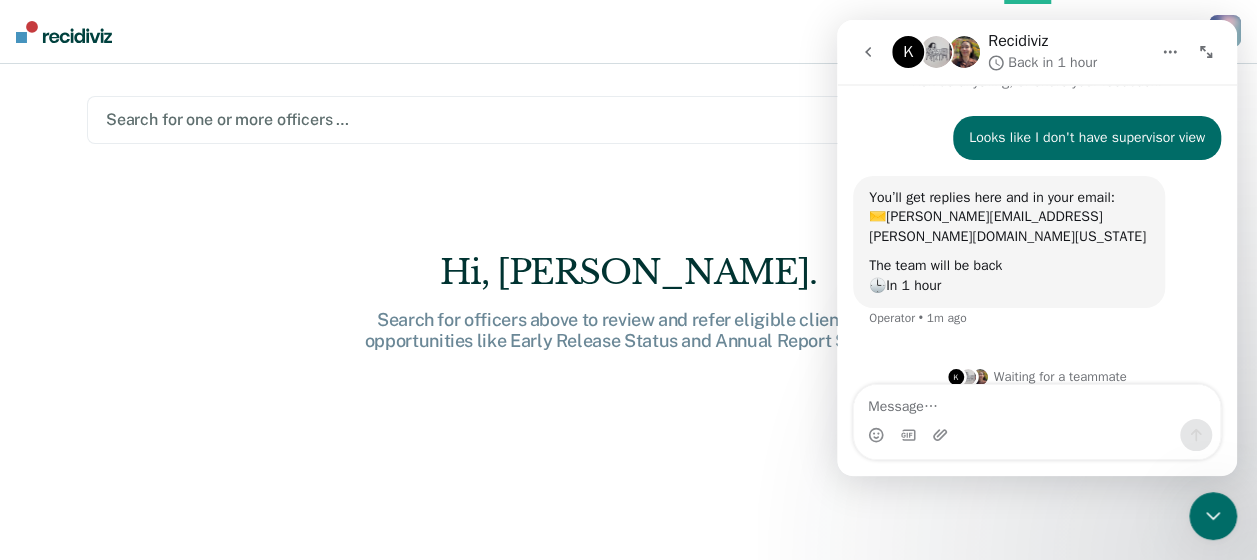 click on "Search for one or more officers … [PERSON_NAME]. Search for officers above to review and refer eligible clients for
opportunities like Early Release Status and Annual Report Status." at bounding box center [628, 288] 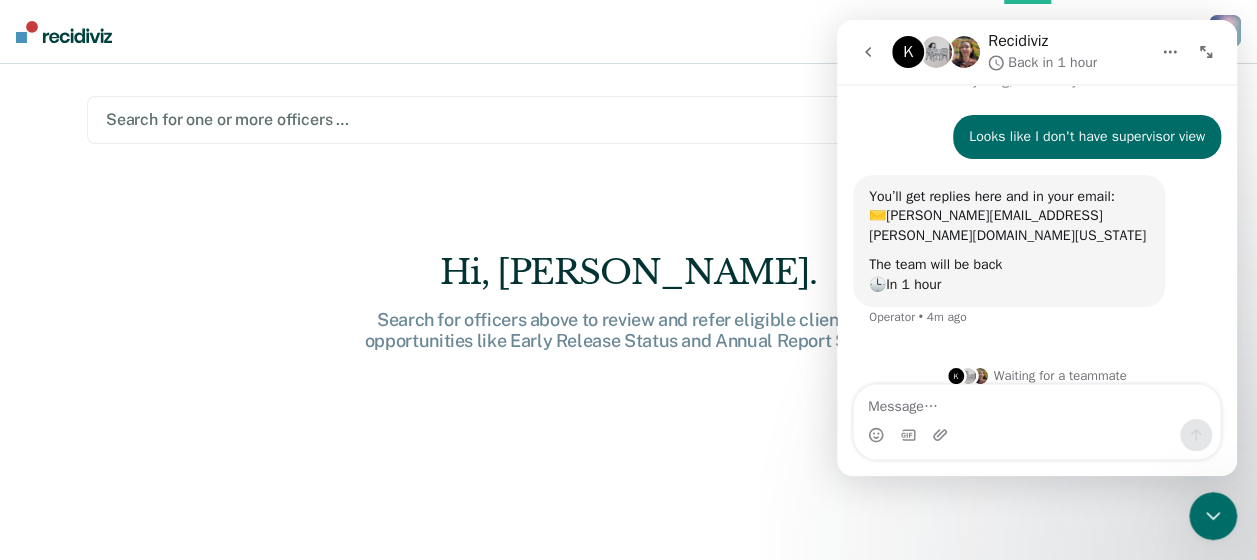 scroll, scrollTop: 30, scrollLeft: 0, axis: vertical 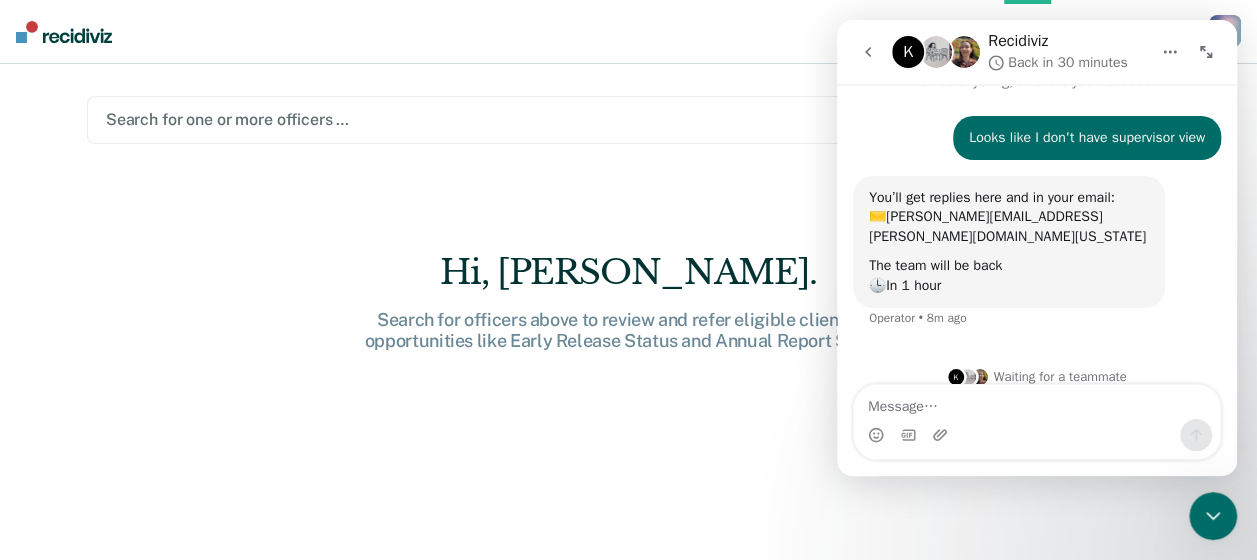 click on "Search for one or more officers … [PERSON_NAME]. Search for officers above to review and refer eligible clients for
opportunities like Early Release Status and Annual Report Status." at bounding box center (628, 288) 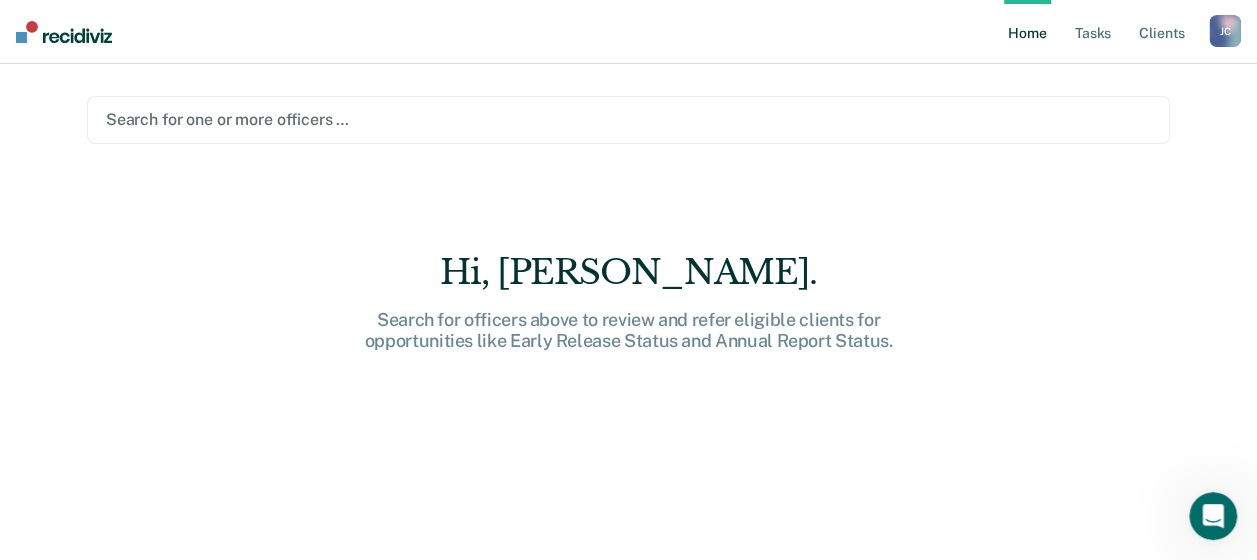 scroll, scrollTop: 0, scrollLeft: 0, axis: both 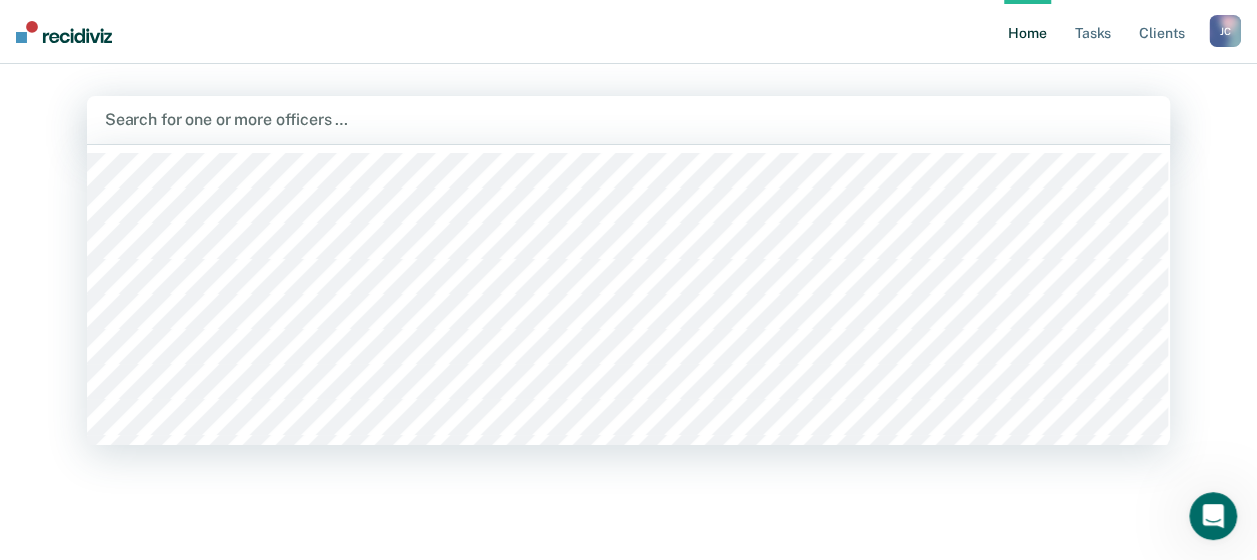 click at bounding box center [628, 119] 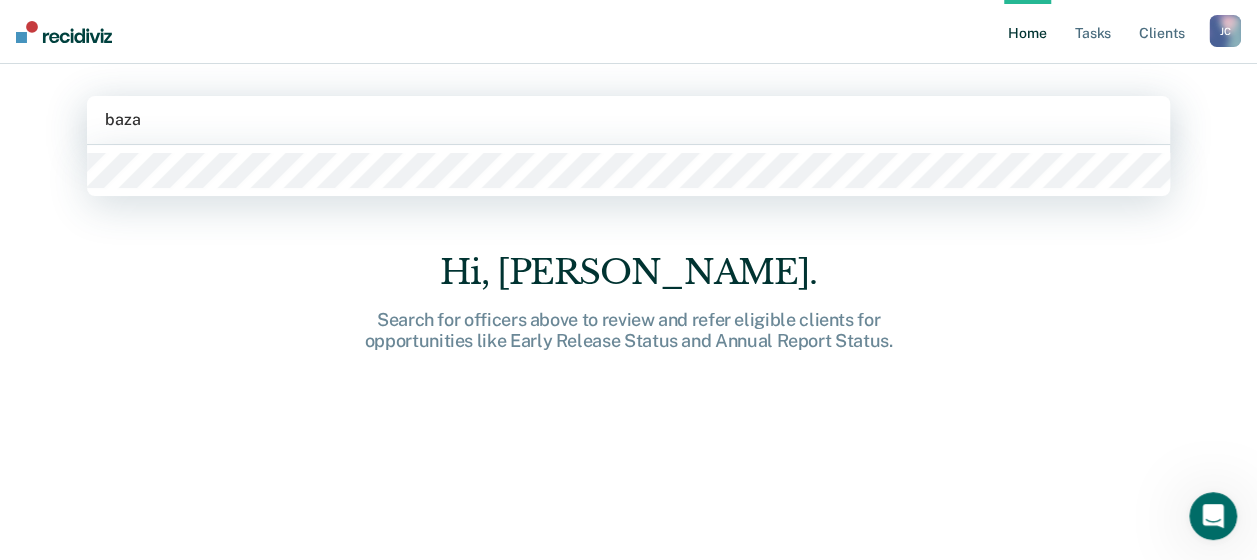 type on "[PERSON_NAME]" 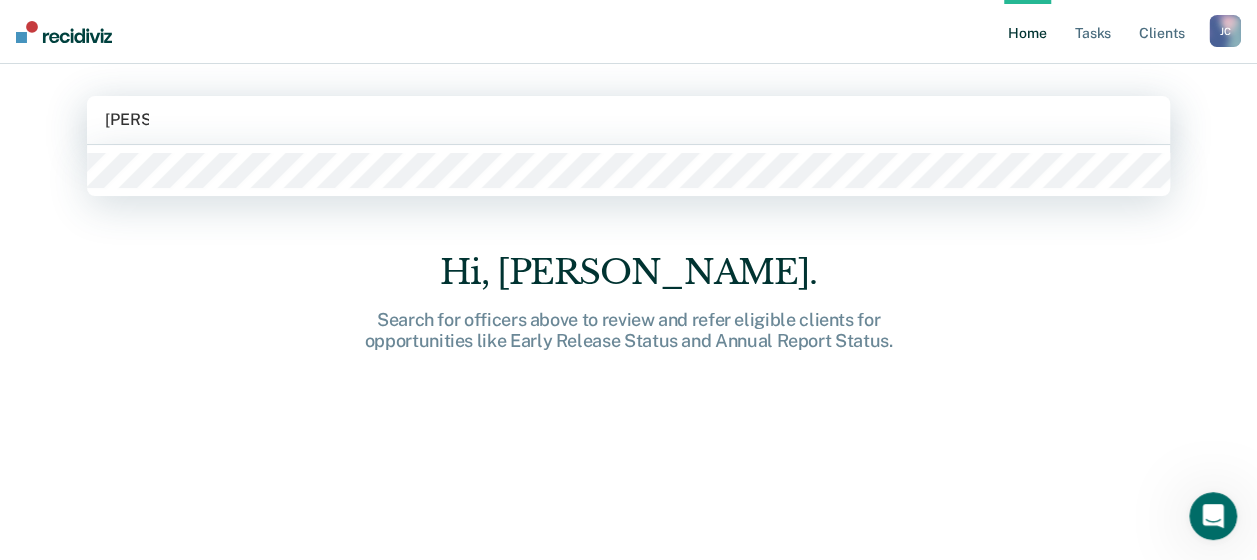 type 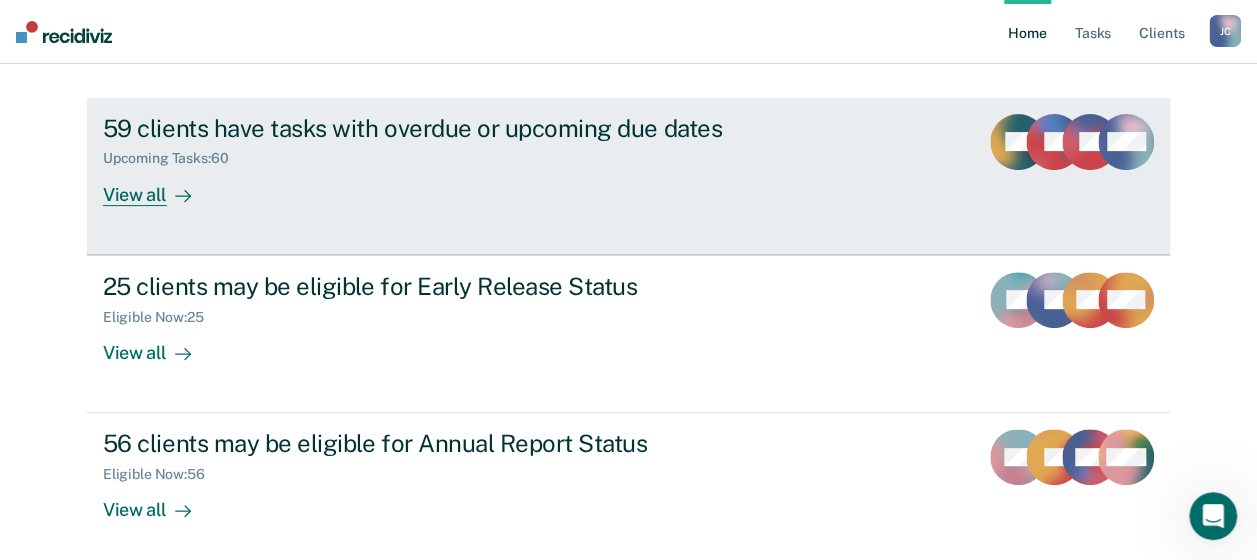 scroll, scrollTop: 288, scrollLeft: 0, axis: vertical 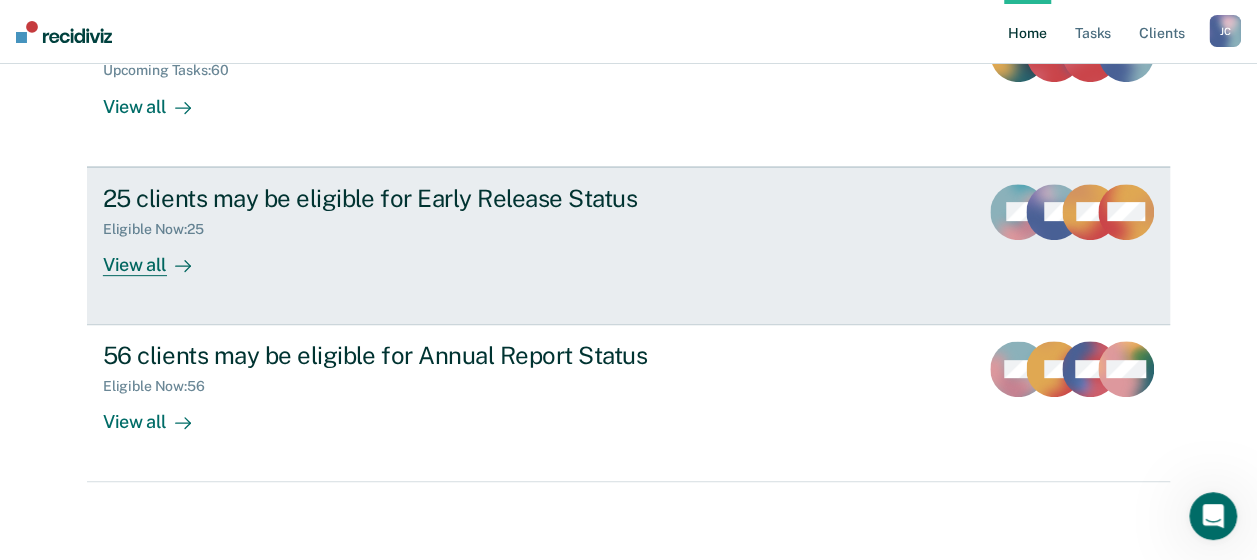 click on "View all" at bounding box center [159, 256] 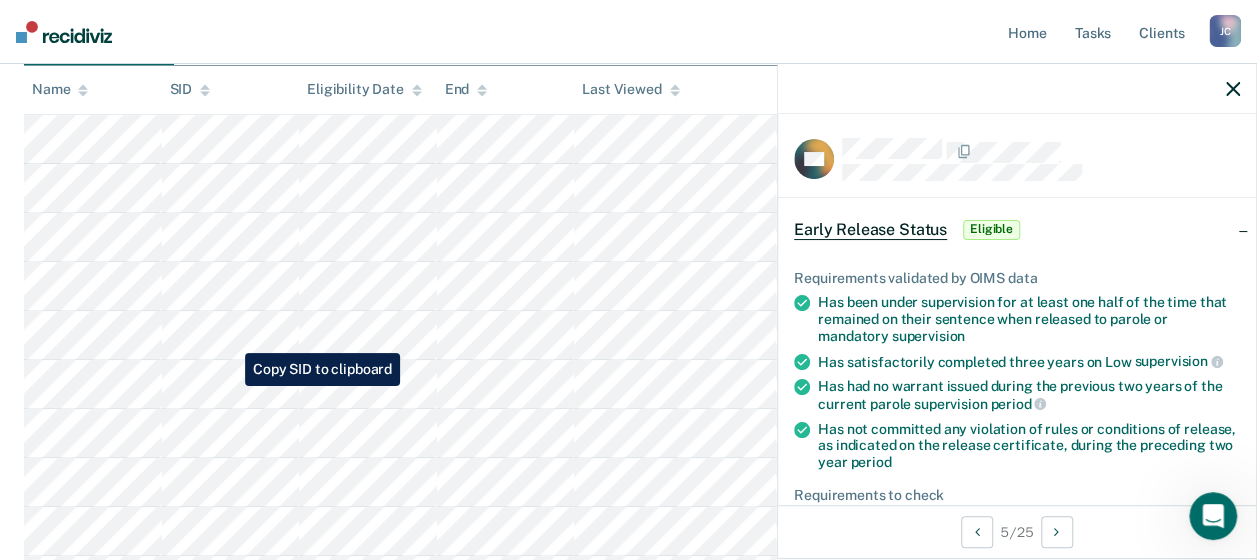 scroll, scrollTop: 0, scrollLeft: 0, axis: both 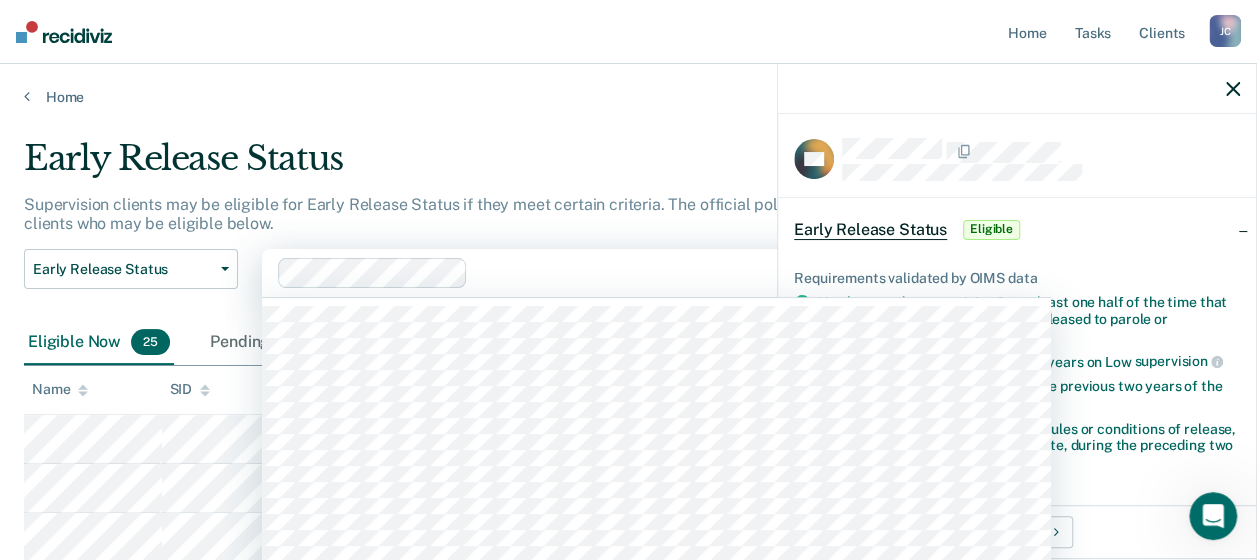 click on "Clear   officers" at bounding box center [656, 273] 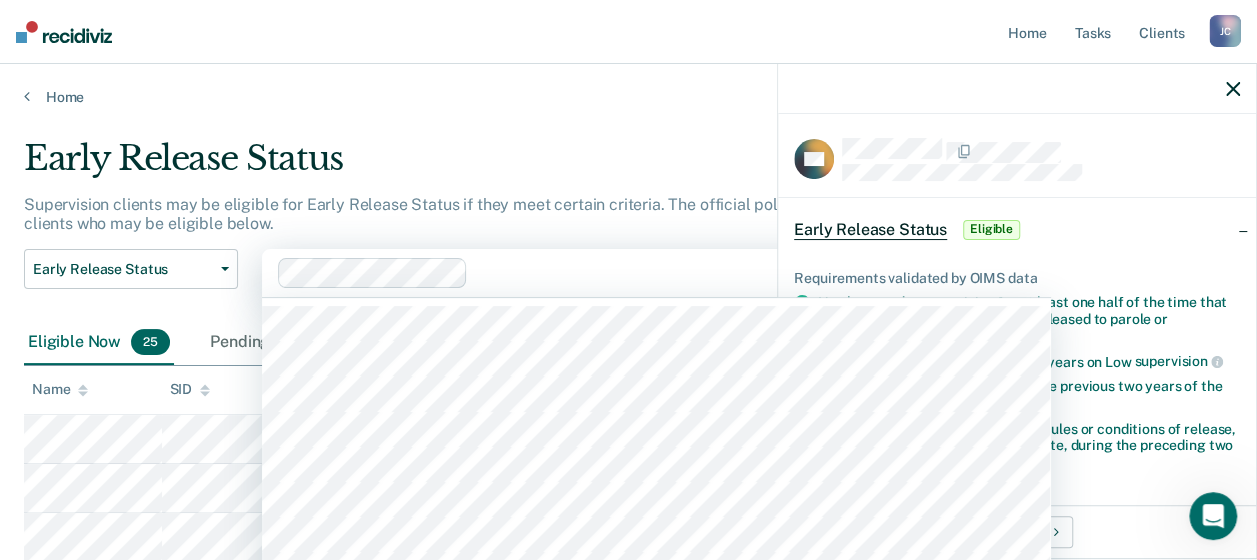 scroll, scrollTop: 37, scrollLeft: 0, axis: vertical 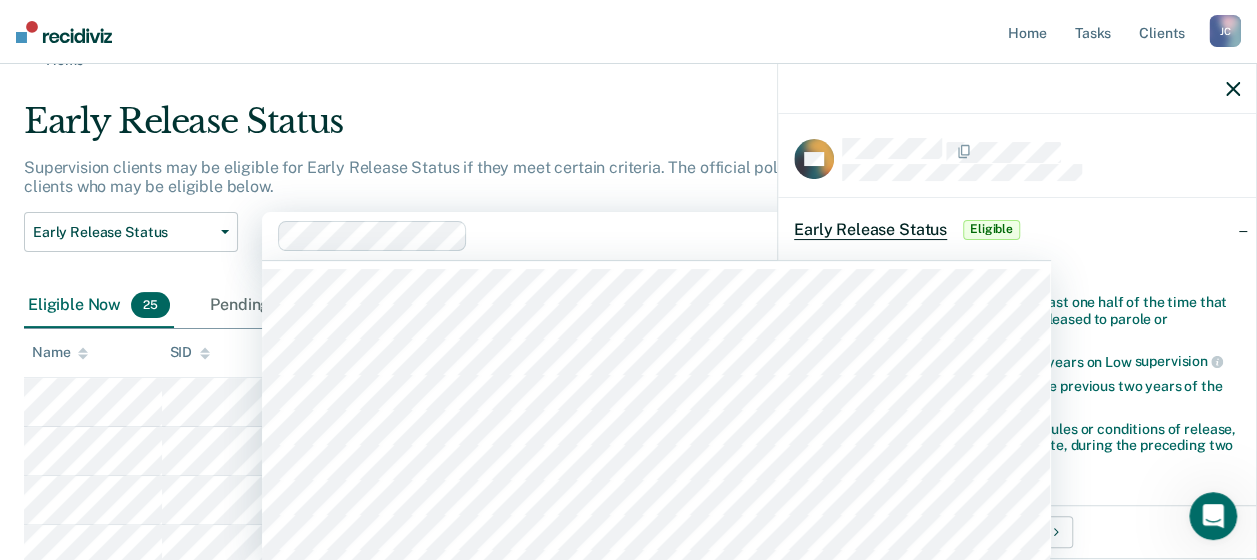 click 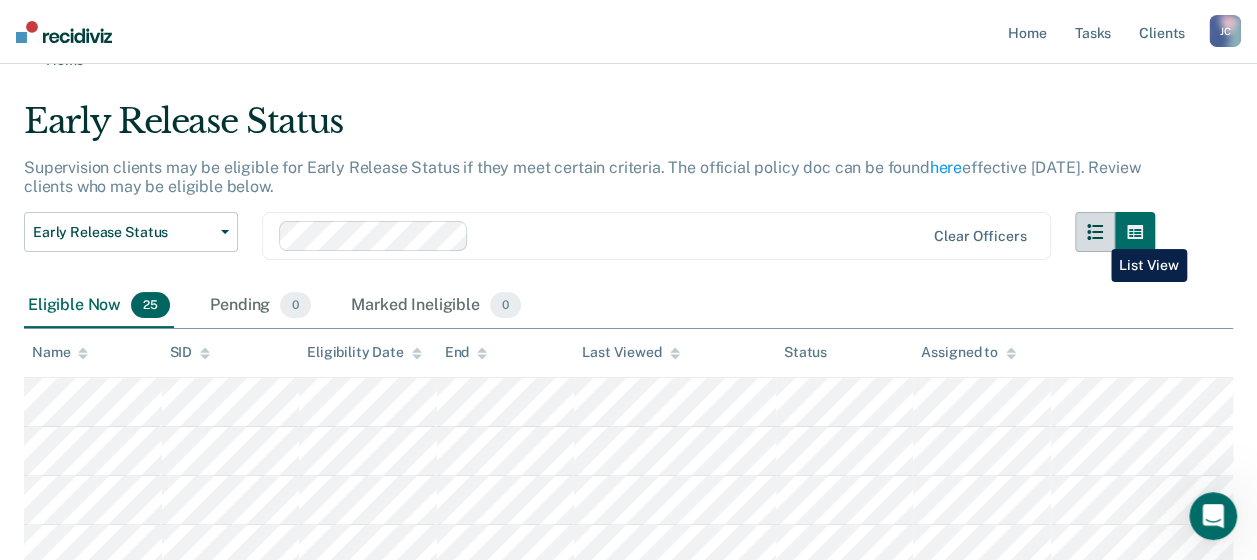 click at bounding box center (1095, 232) 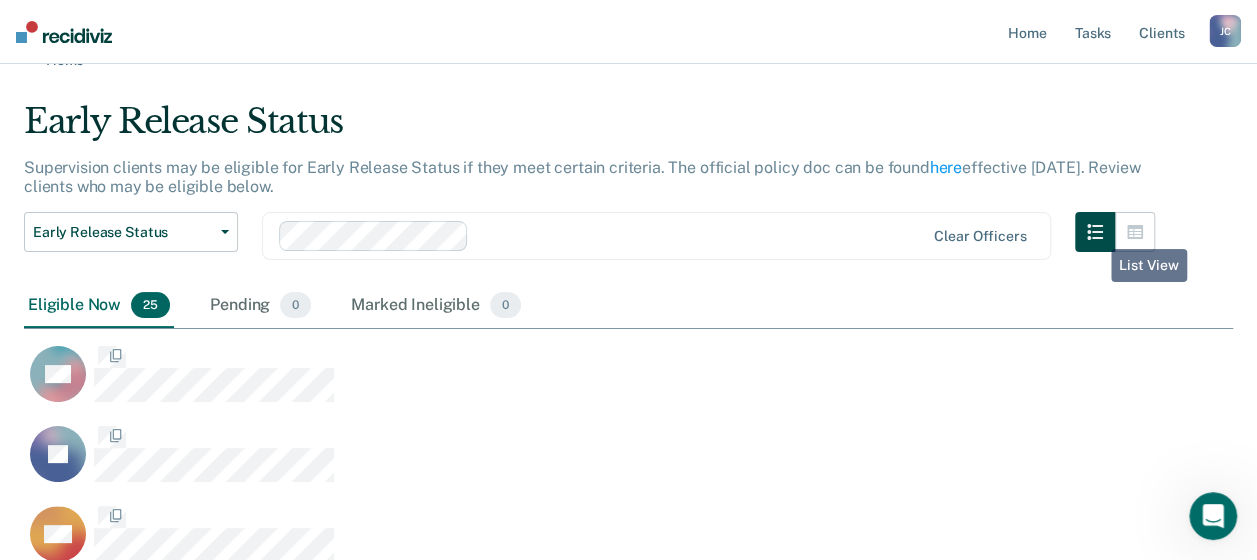 scroll, scrollTop: 0, scrollLeft: 0, axis: both 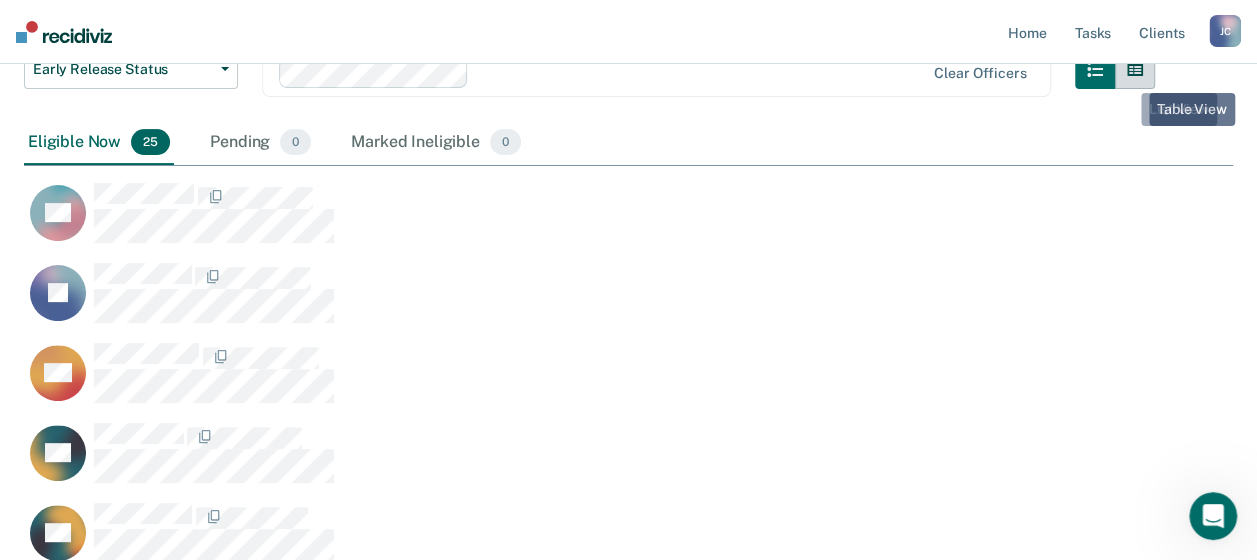 click at bounding box center (1135, 69) 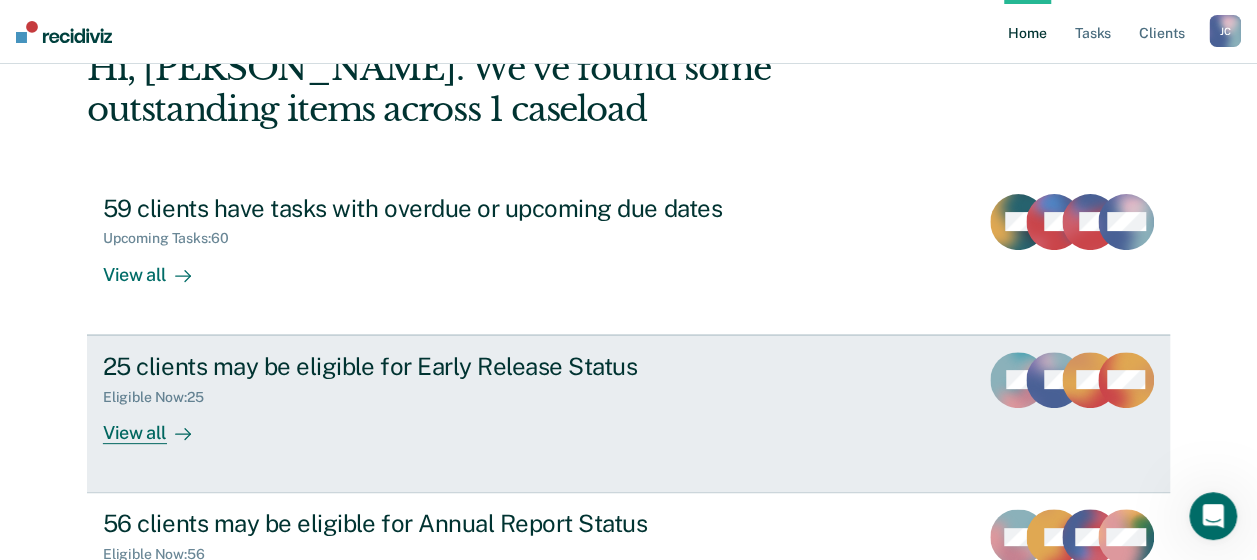 scroll, scrollTop: 88, scrollLeft: 0, axis: vertical 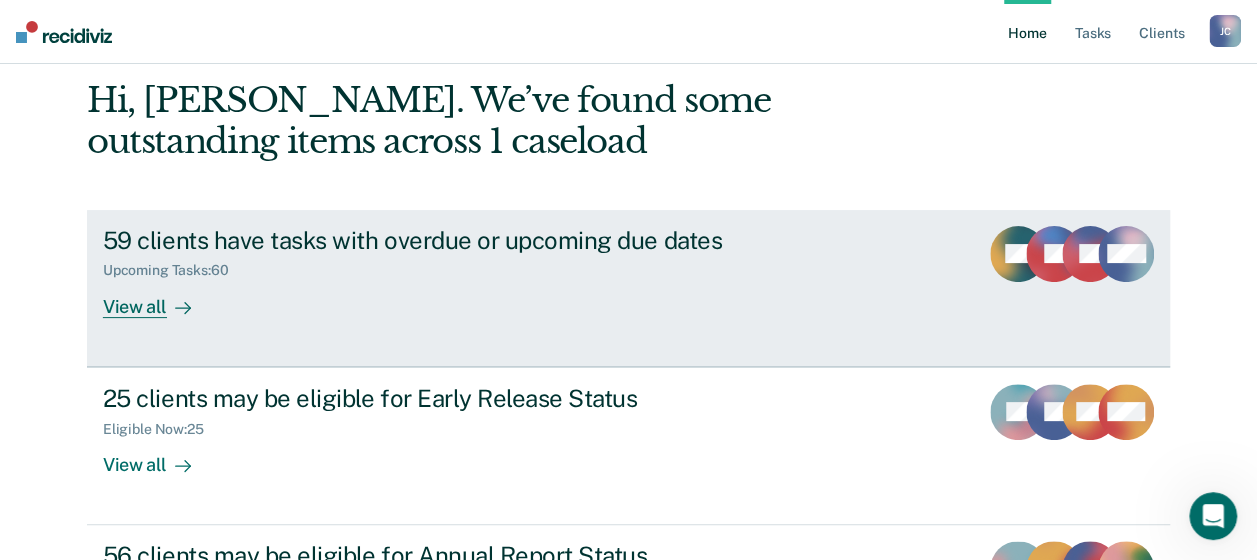 click on "View all" at bounding box center [159, 298] 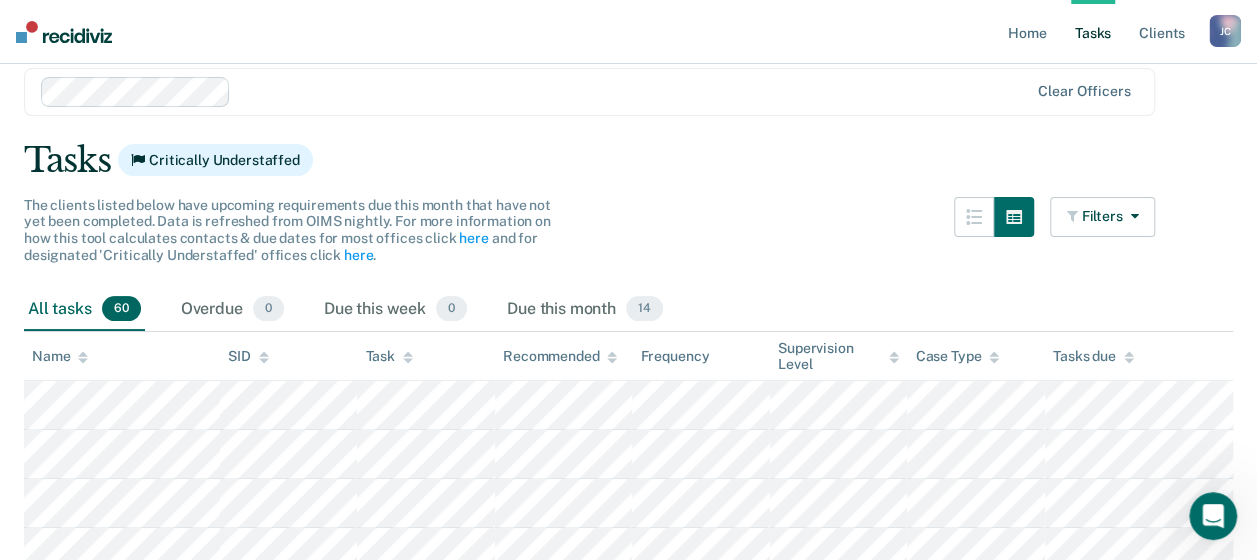 scroll, scrollTop: 100, scrollLeft: 0, axis: vertical 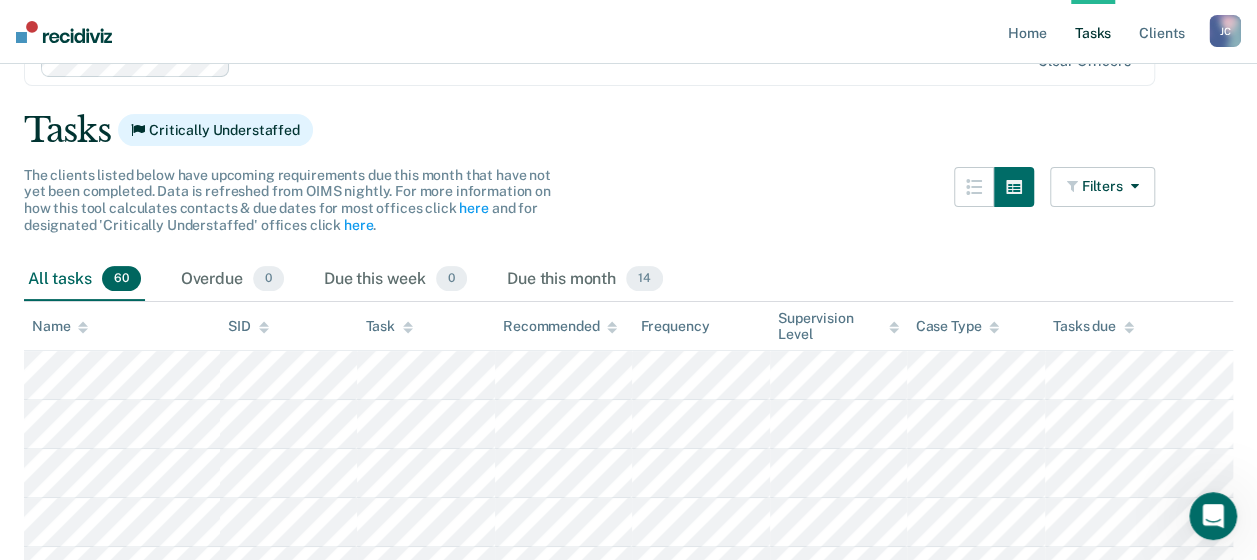 click 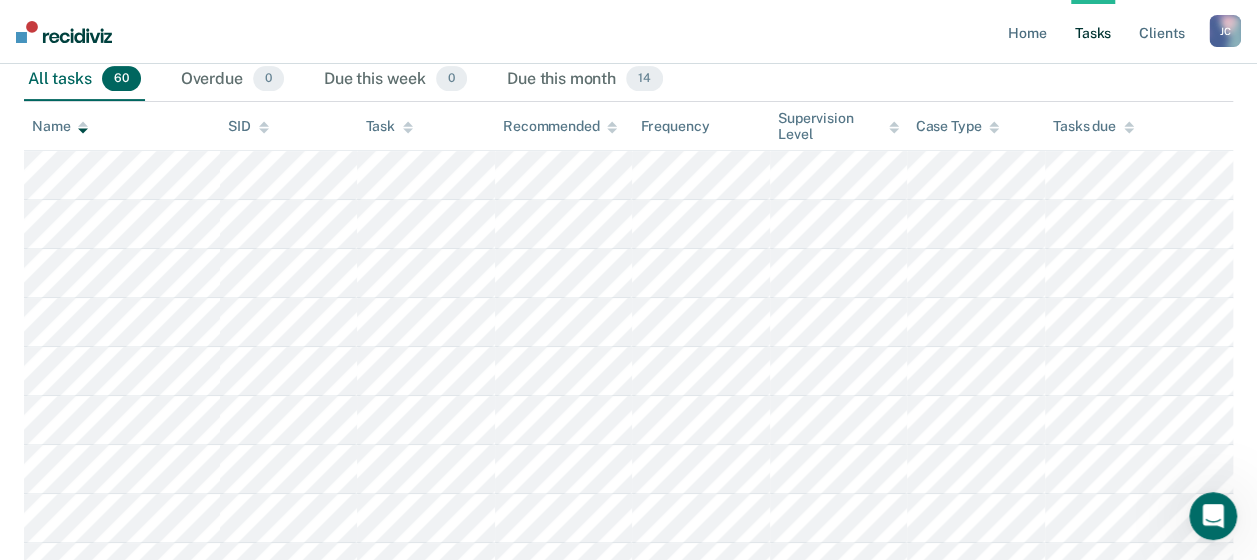 scroll, scrollTop: 0, scrollLeft: 0, axis: both 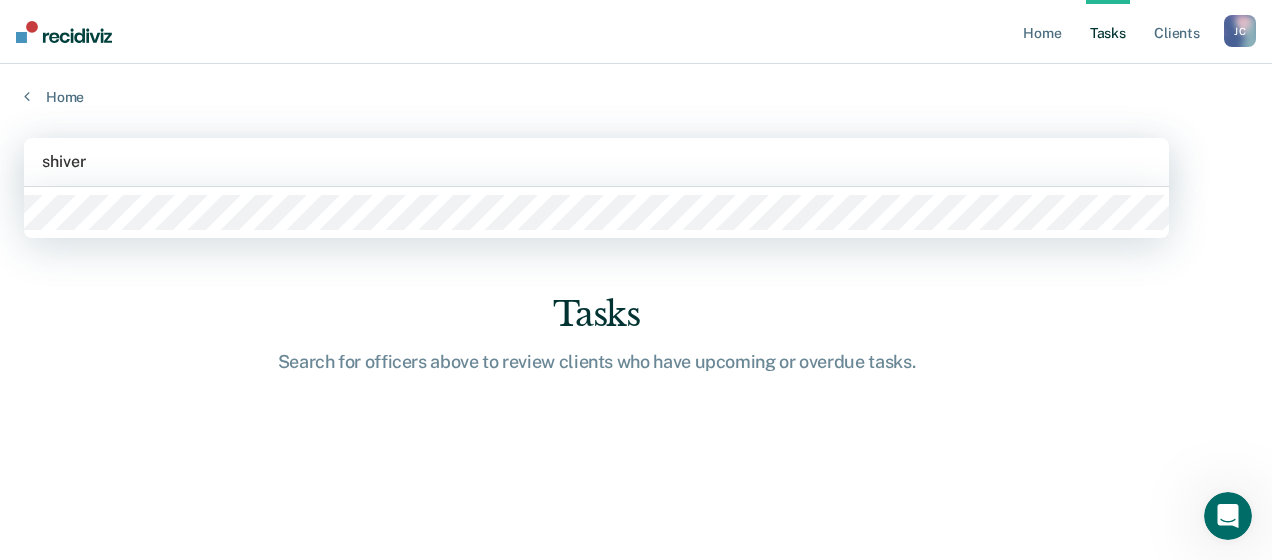 type on "[PERSON_NAME]" 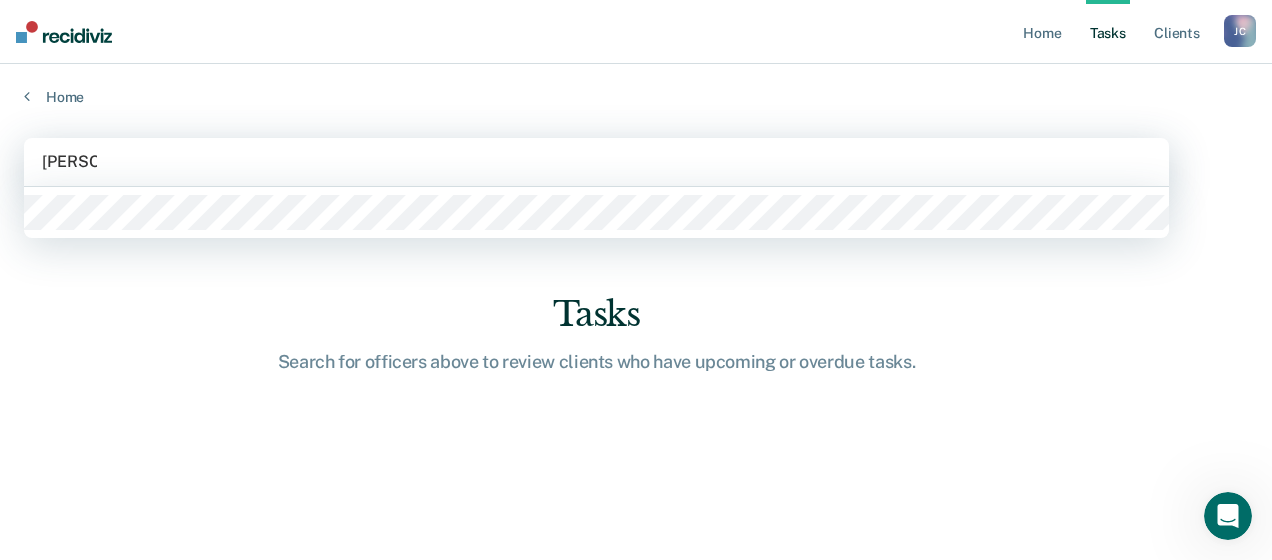type 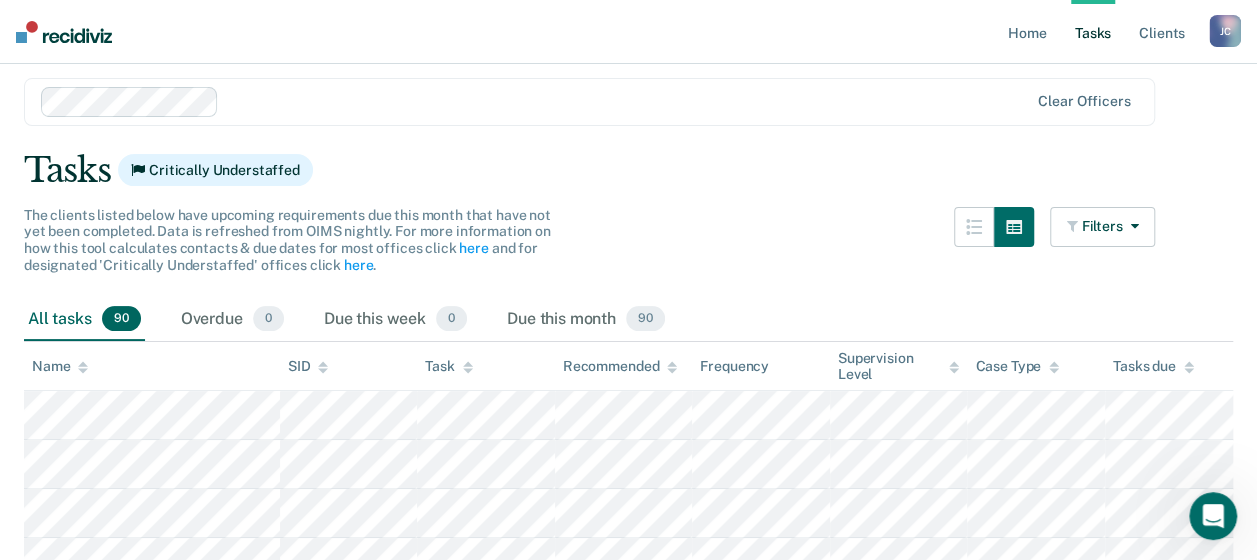scroll, scrollTop: 100, scrollLeft: 0, axis: vertical 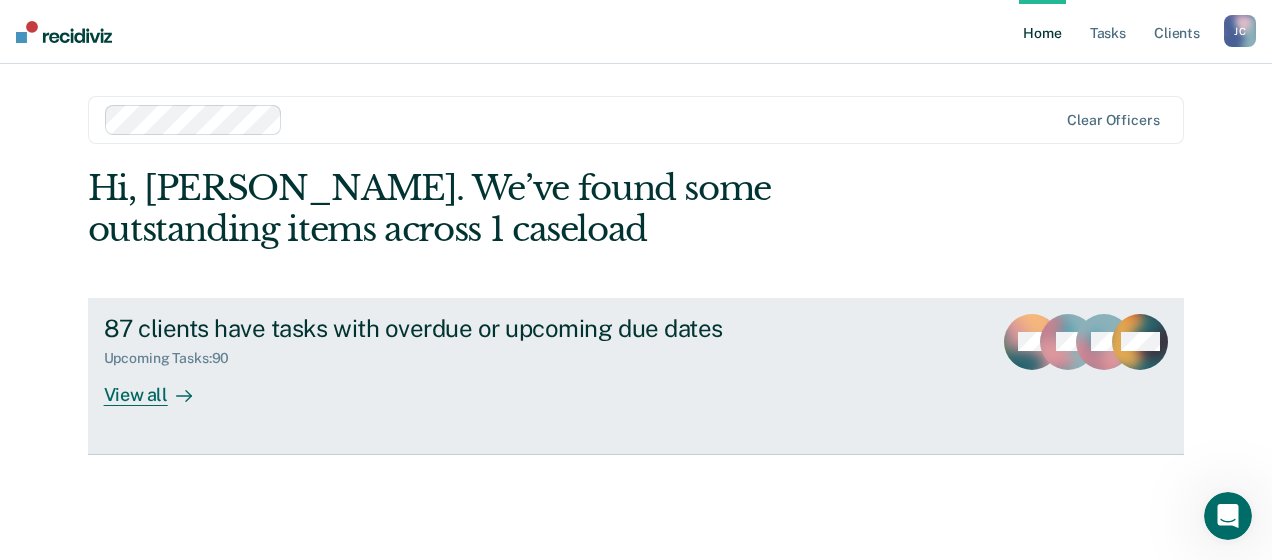click on "View all" at bounding box center (160, 386) 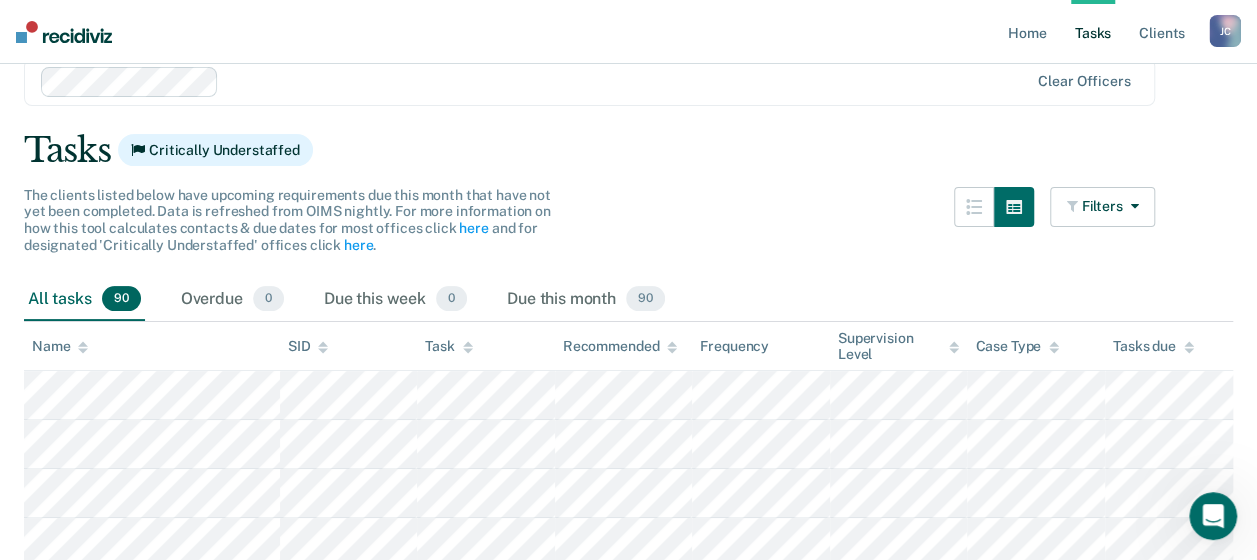 scroll, scrollTop: 0, scrollLeft: 0, axis: both 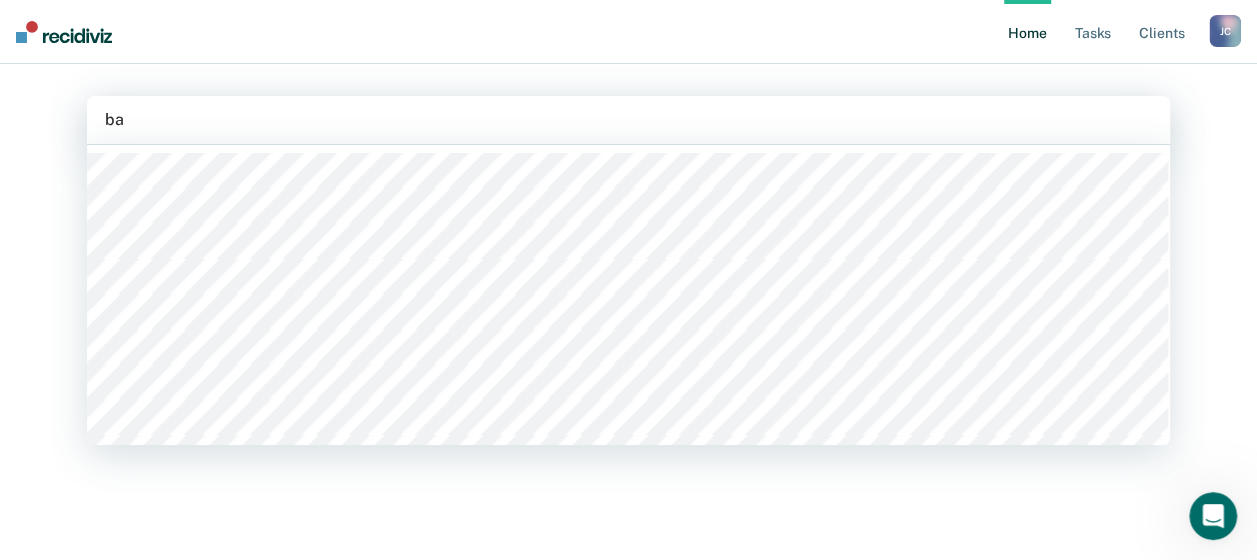 type on "baz" 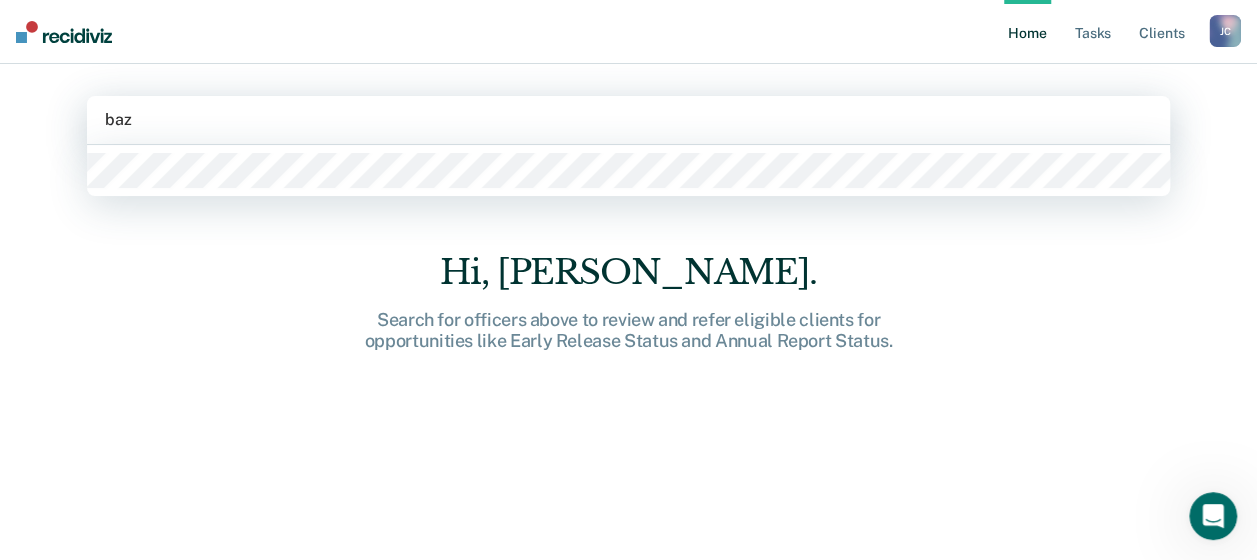 type 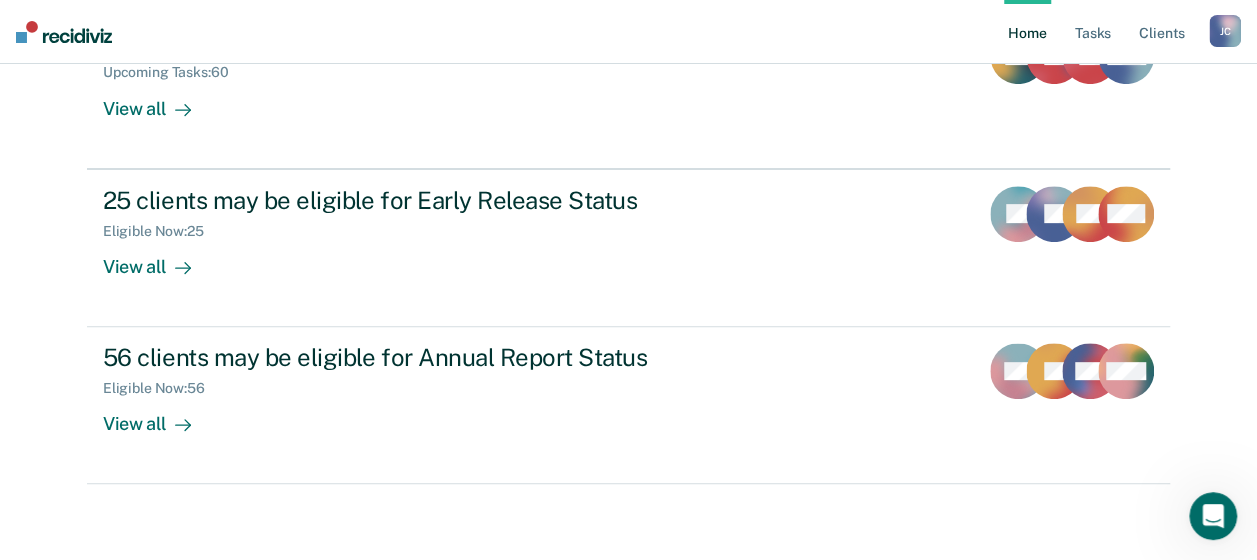 scroll, scrollTop: 288, scrollLeft: 0, axis: vertical 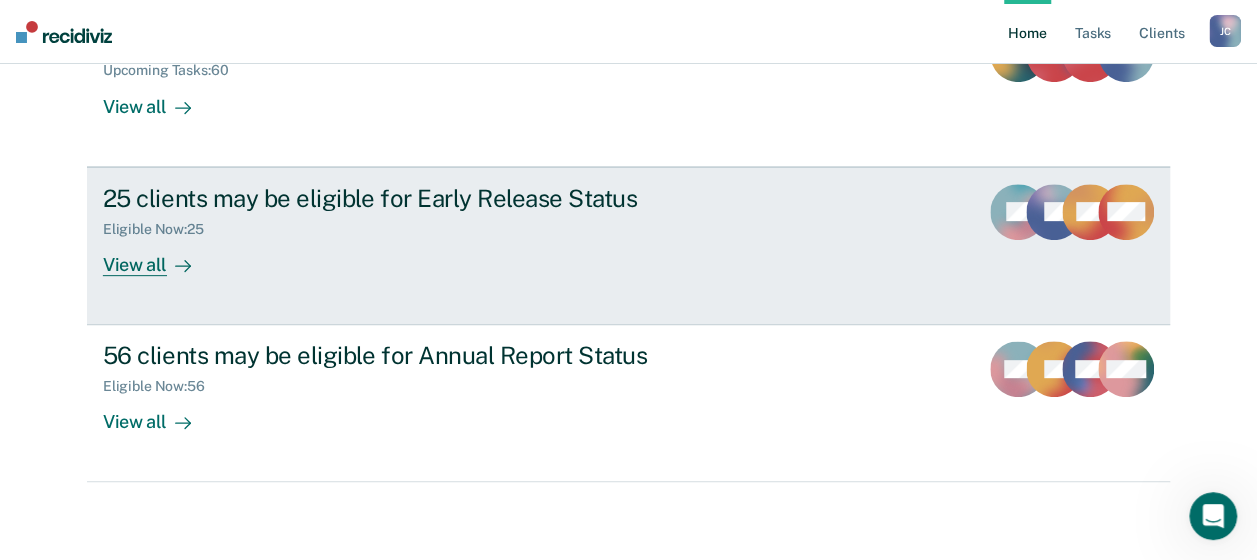 click on "View all" at bounding box center [159, 256] 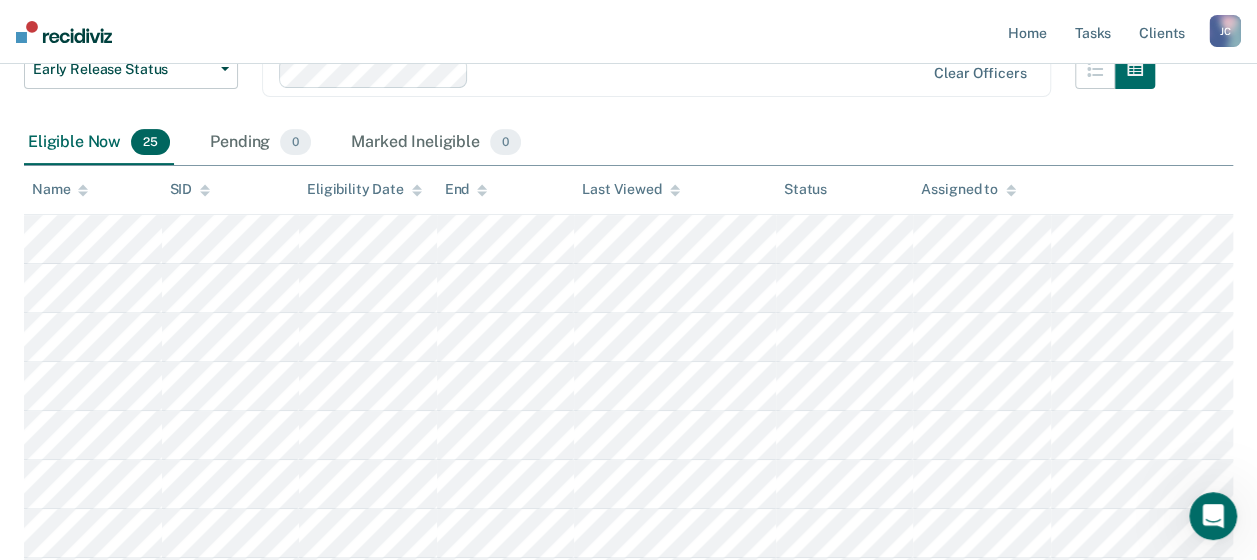 scroll, scrollTop: 0, scrollLeft: 0, axis: both 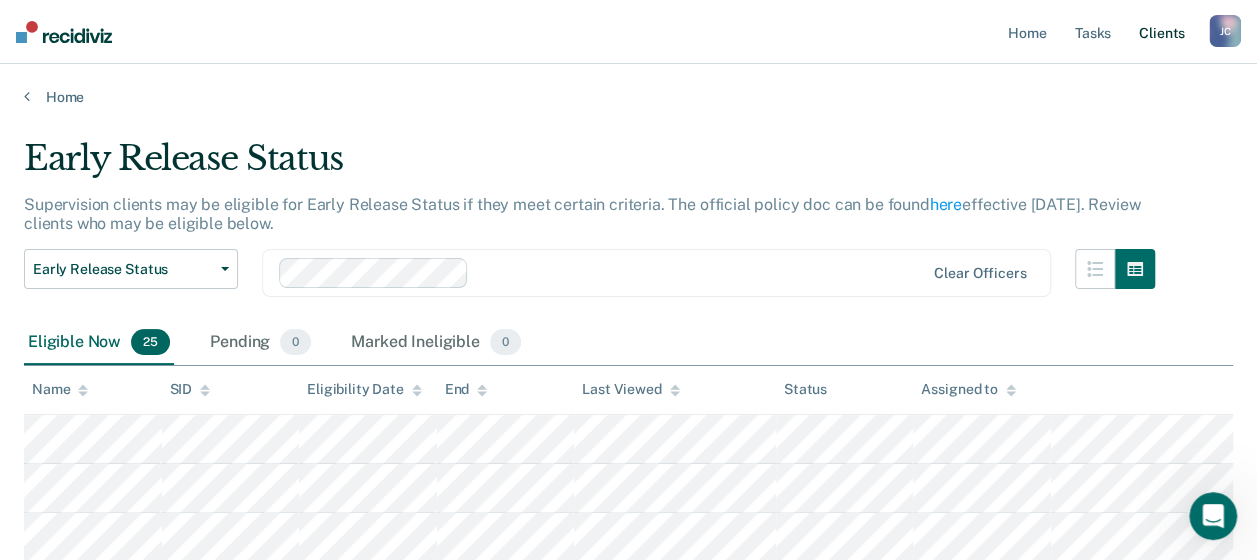 click on "Client s" at bounding box center (1162, 32) 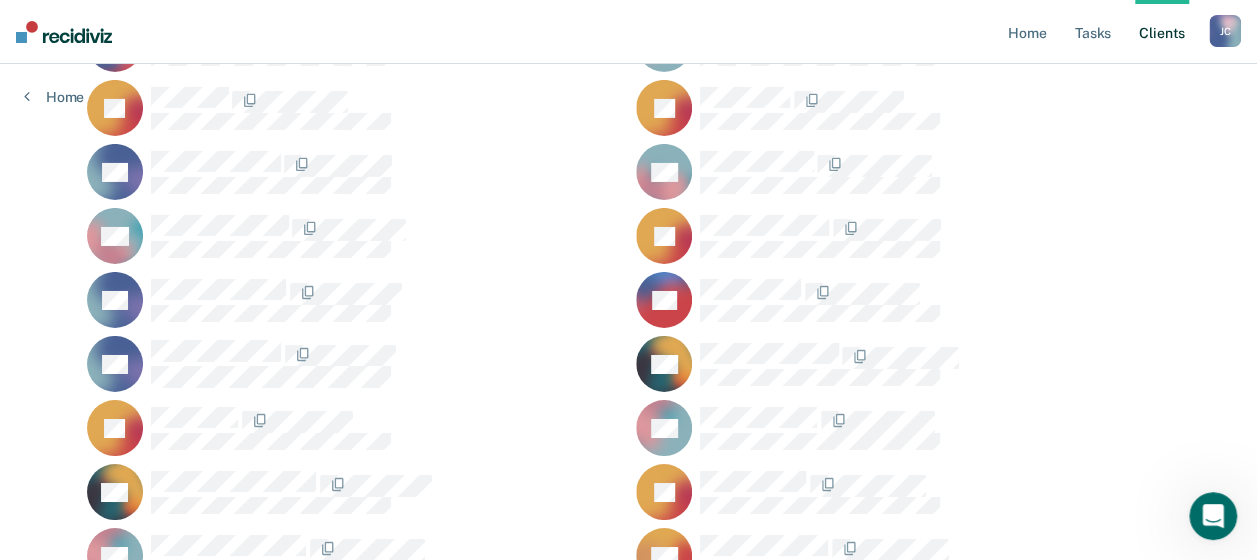 scroll, scrollTop: 3400, scrollLeft: 0, axis: vertical 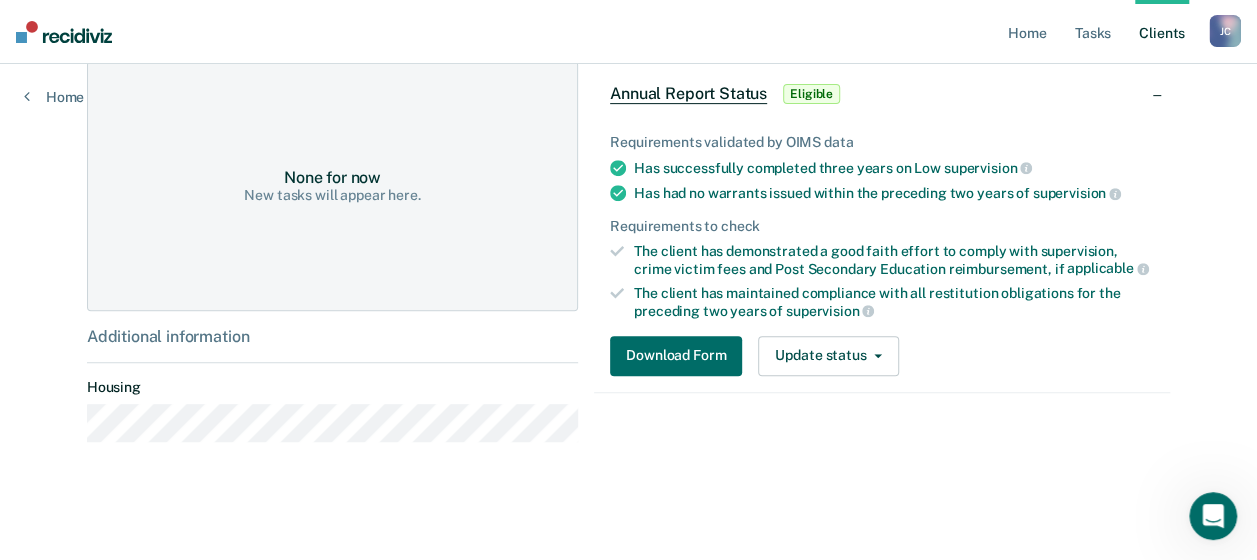 click 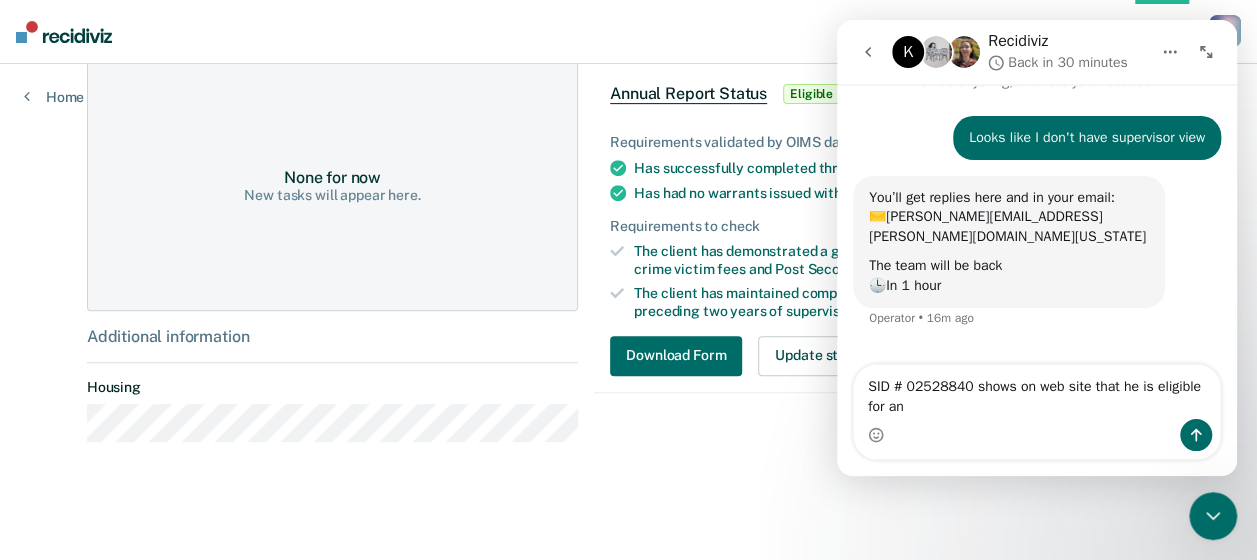 scroll, scrollTop: 50, scrollLeft: 0, axis: vertical 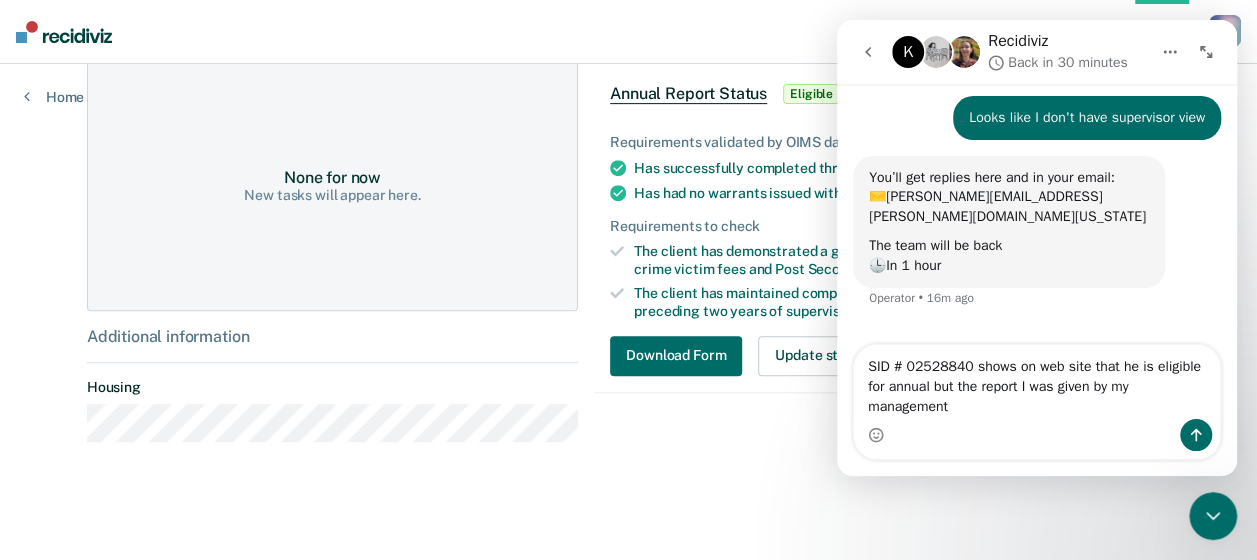 click on "SID # 02528840 shows on web site that he is eligible for annual but the report I was given by my management" at bounding box center [1037, 382] 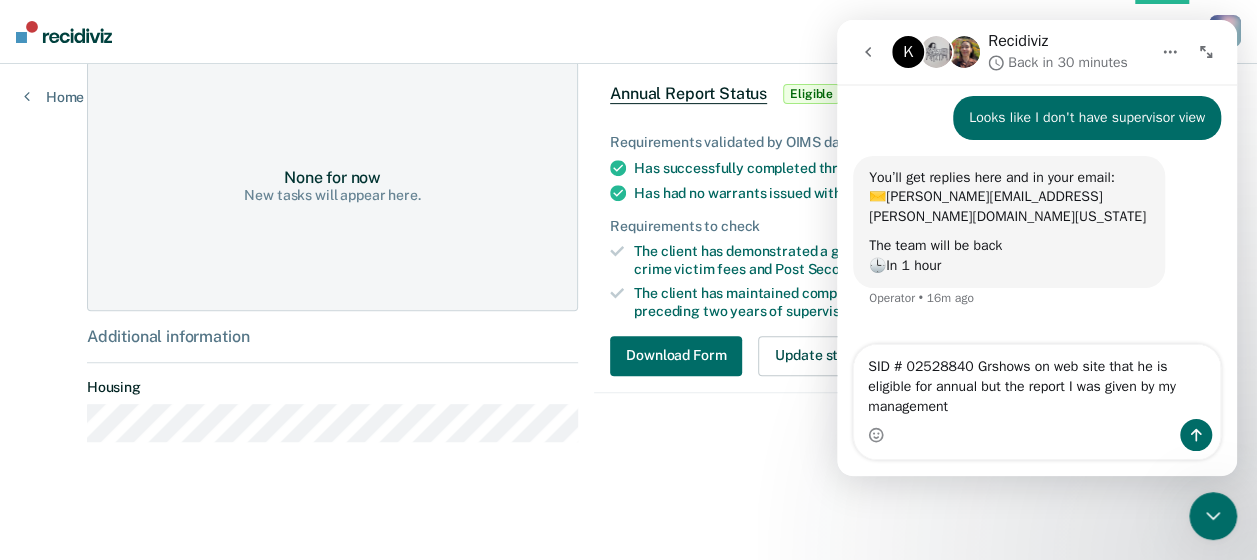 scroll, scrollTop: 70, scrollLeft: 0, axis: vertical 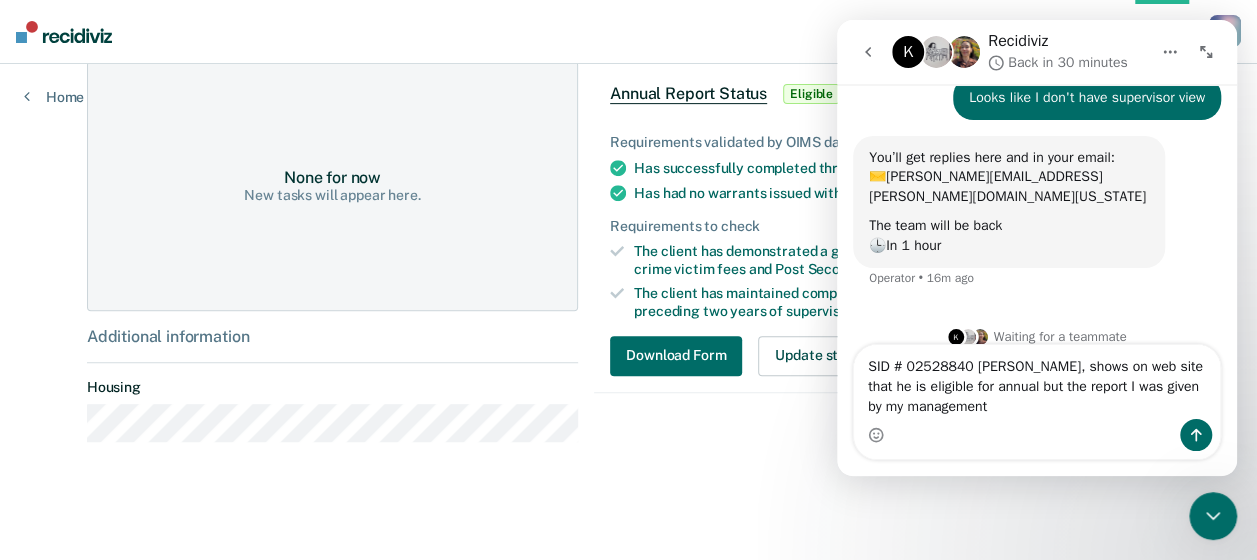 click on "SID # 02528840 [PERSON_NAME], shows on web site that he is eligible for annual but the report I was given by my management" at bounding box center (1037, 382) 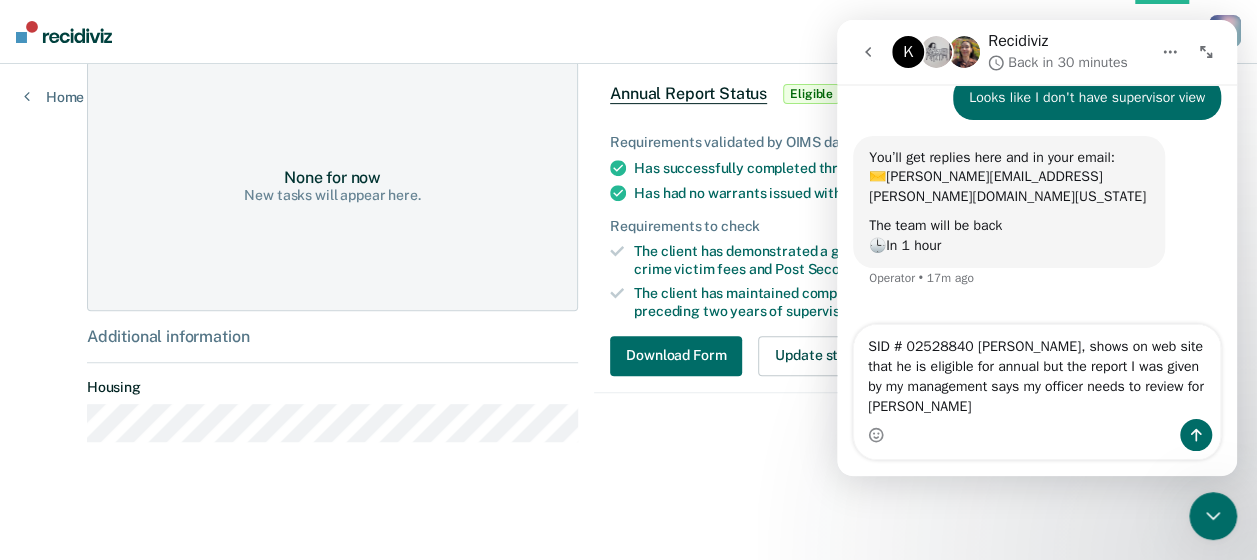 scroll, scrollTop: 90, scrollLeft: 0, axis: vertical 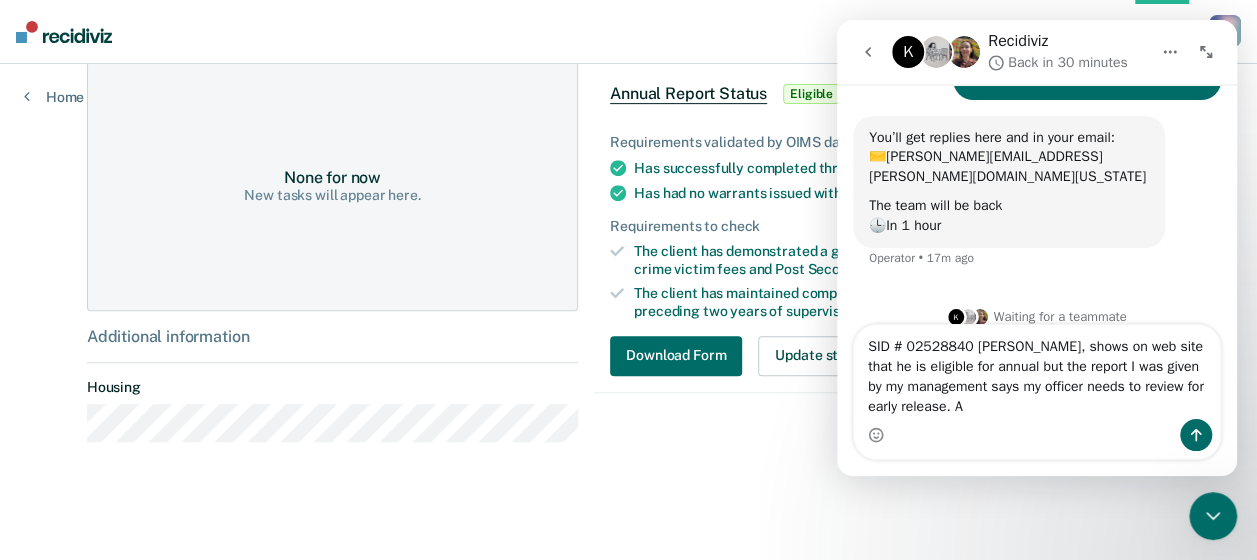 type on "SID # 02528840 [PERSON_NAME], shows on web site that he is eligible for annual but the report I was given by my management says my officer needs to review for early release." 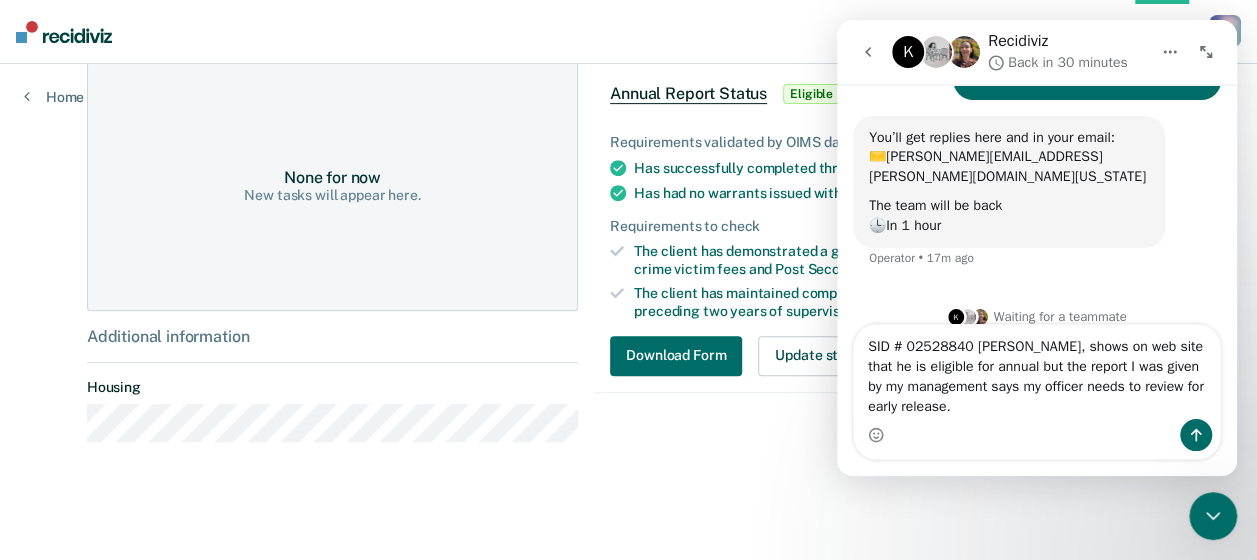 type 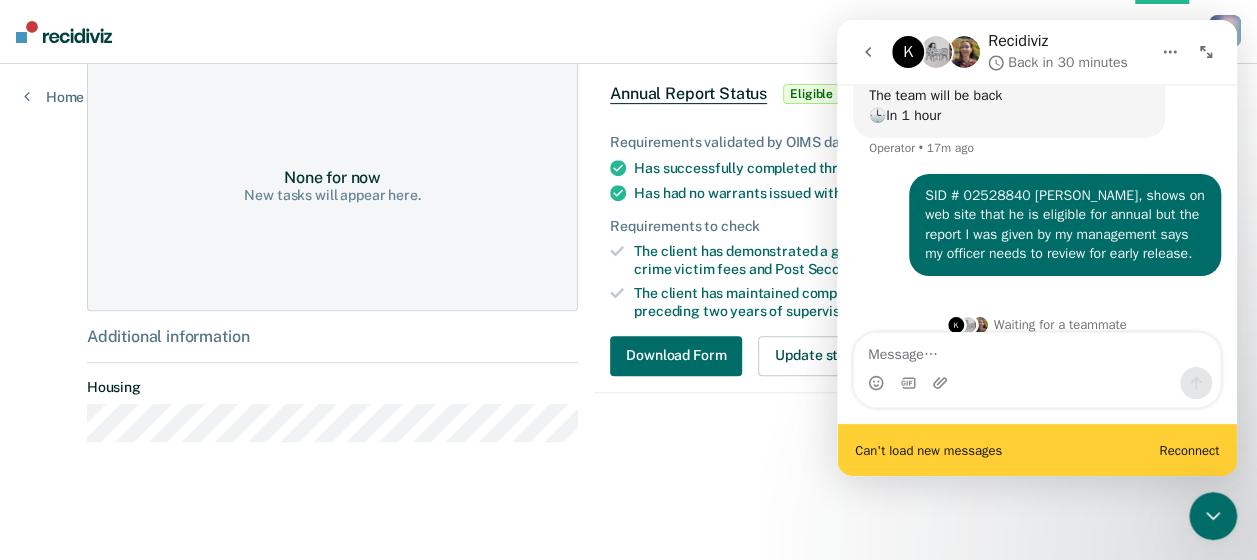 scroll, scrollTop: 200, scrollLeft: 0, axis: vertical 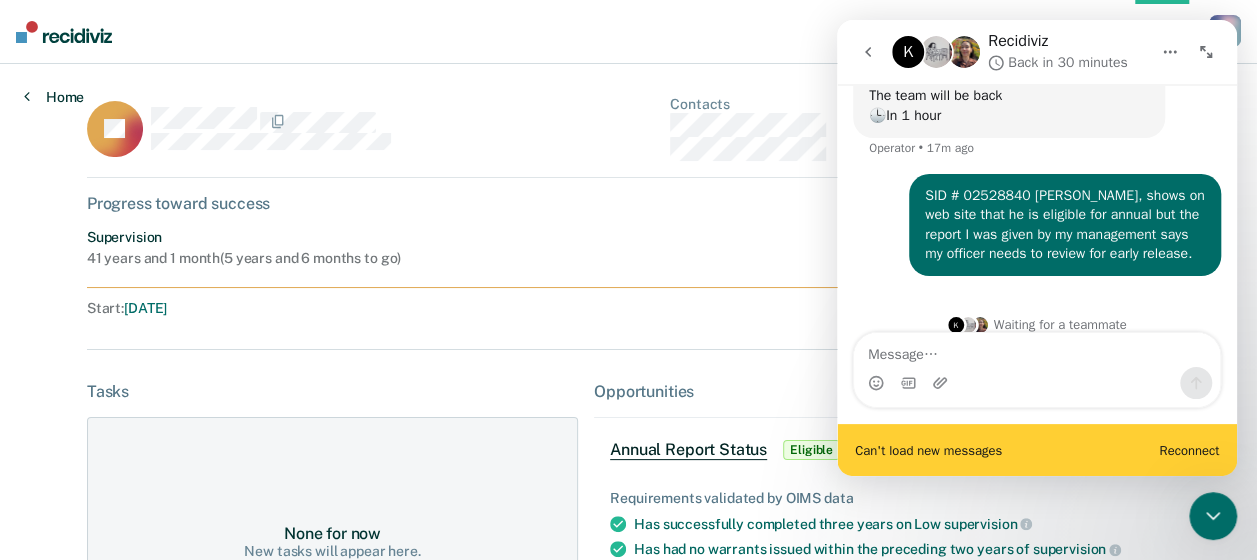 click at bounding box center (27, 96) 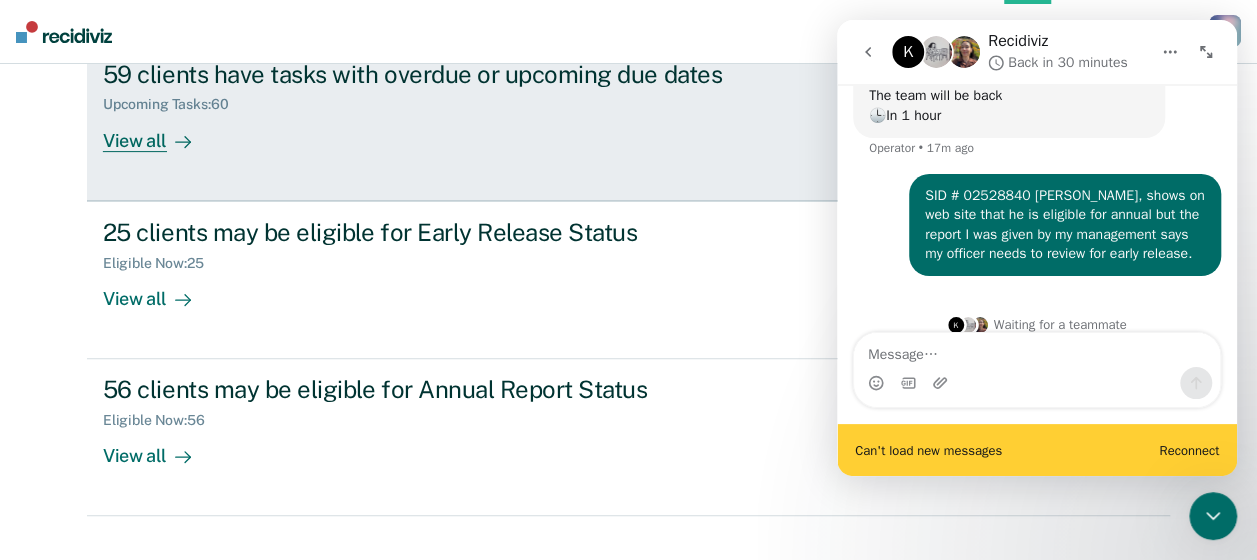 scroll, scrollTop: 288, scrollLeft: 0, axis: vertical 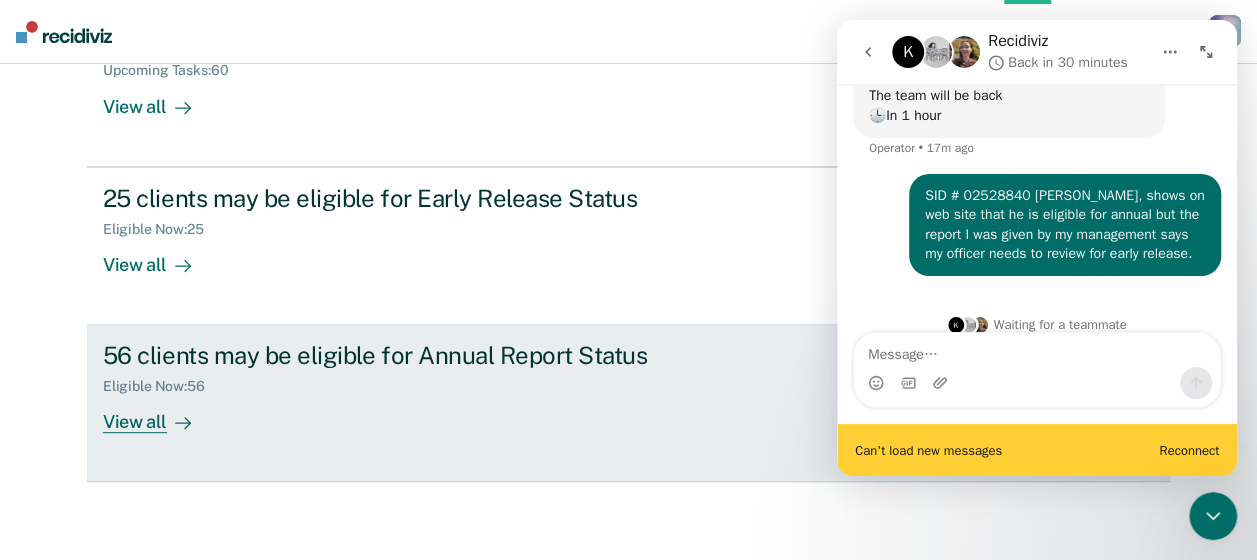 click on "56 clients may be eligible for Annual Report Status" at bounding box center [454, 355] 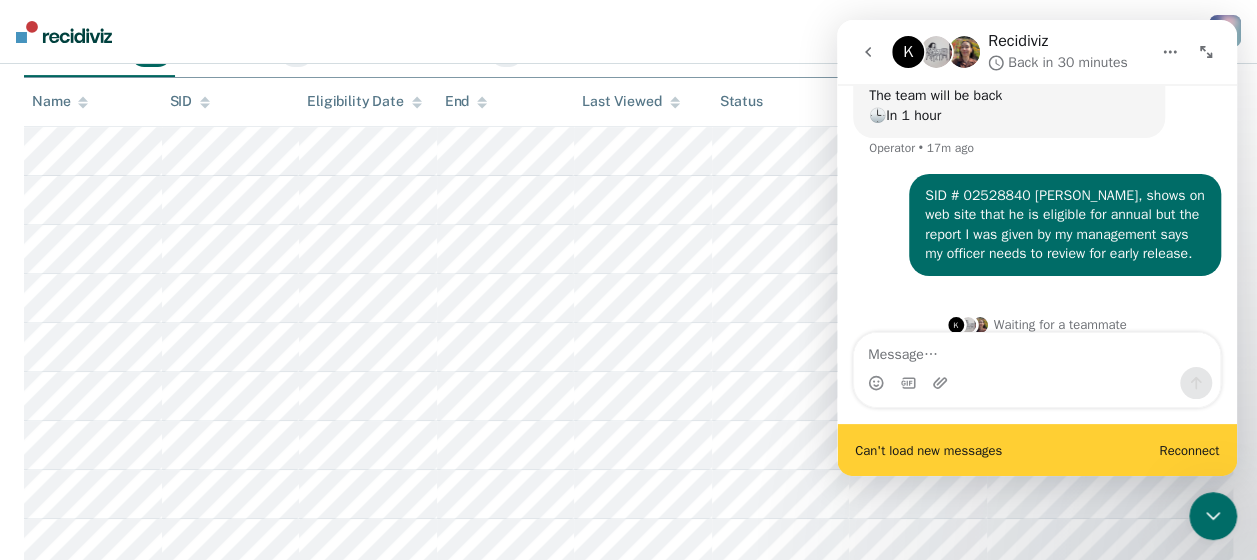 scroll, scrollTop: 0, scrollLeft: 0, axis: both 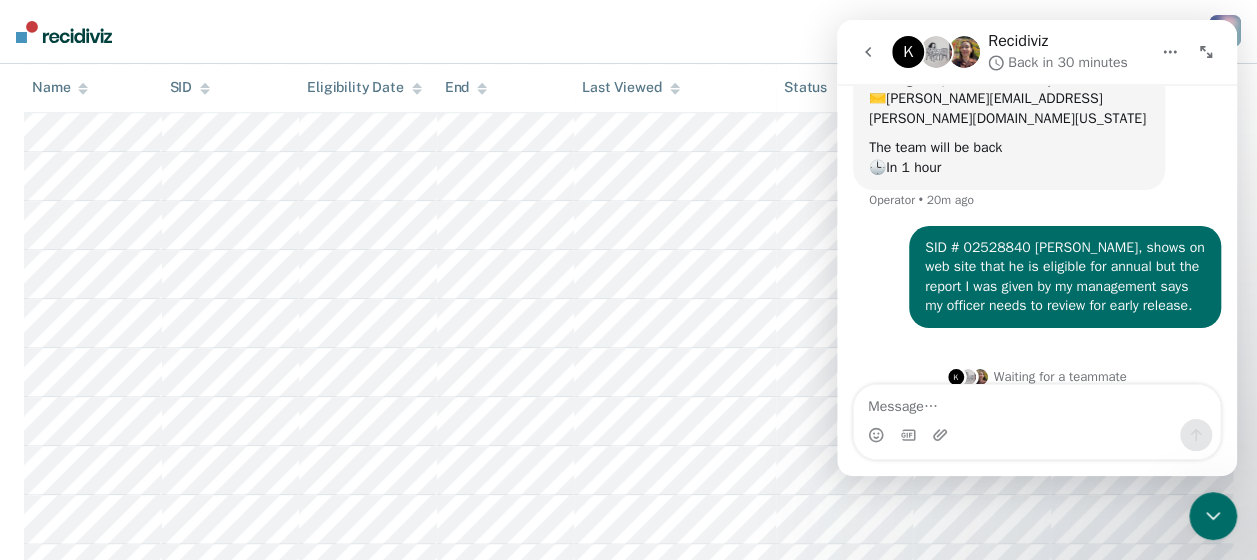 click 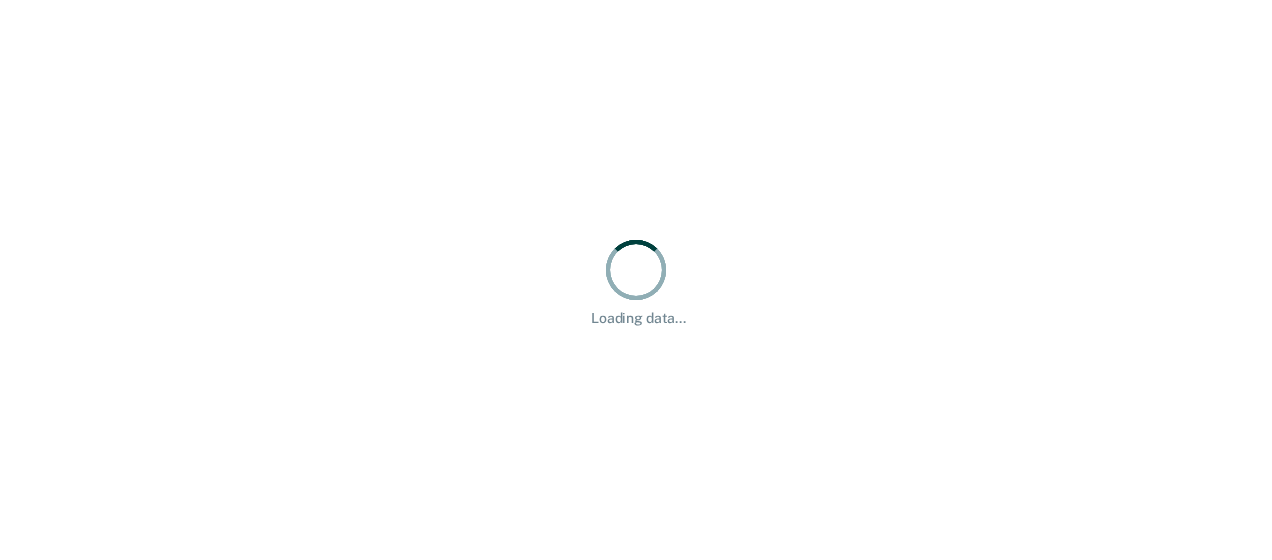 scroll, scrollTop: 0, scrollLeft: 0, axis: both 